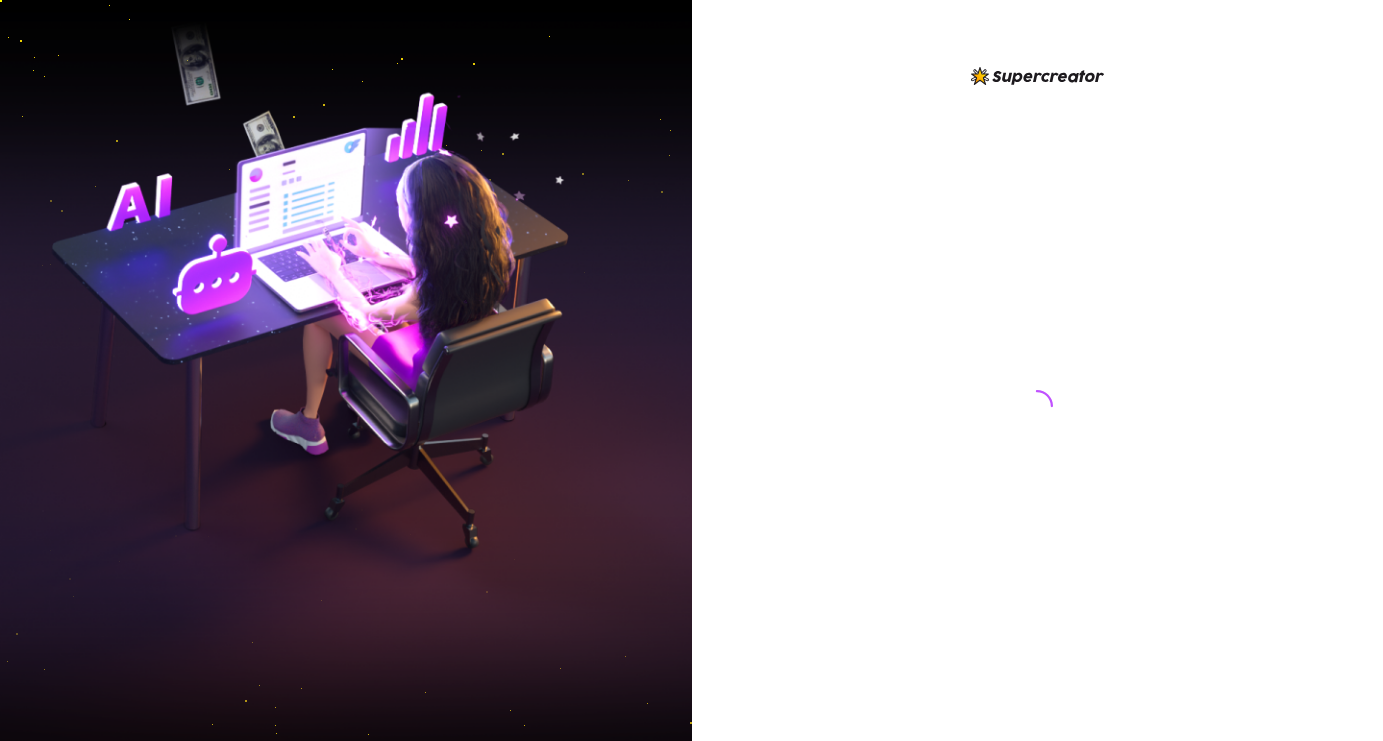 scroll, scrollTop: 0, scrollLeft: 0, axis: both 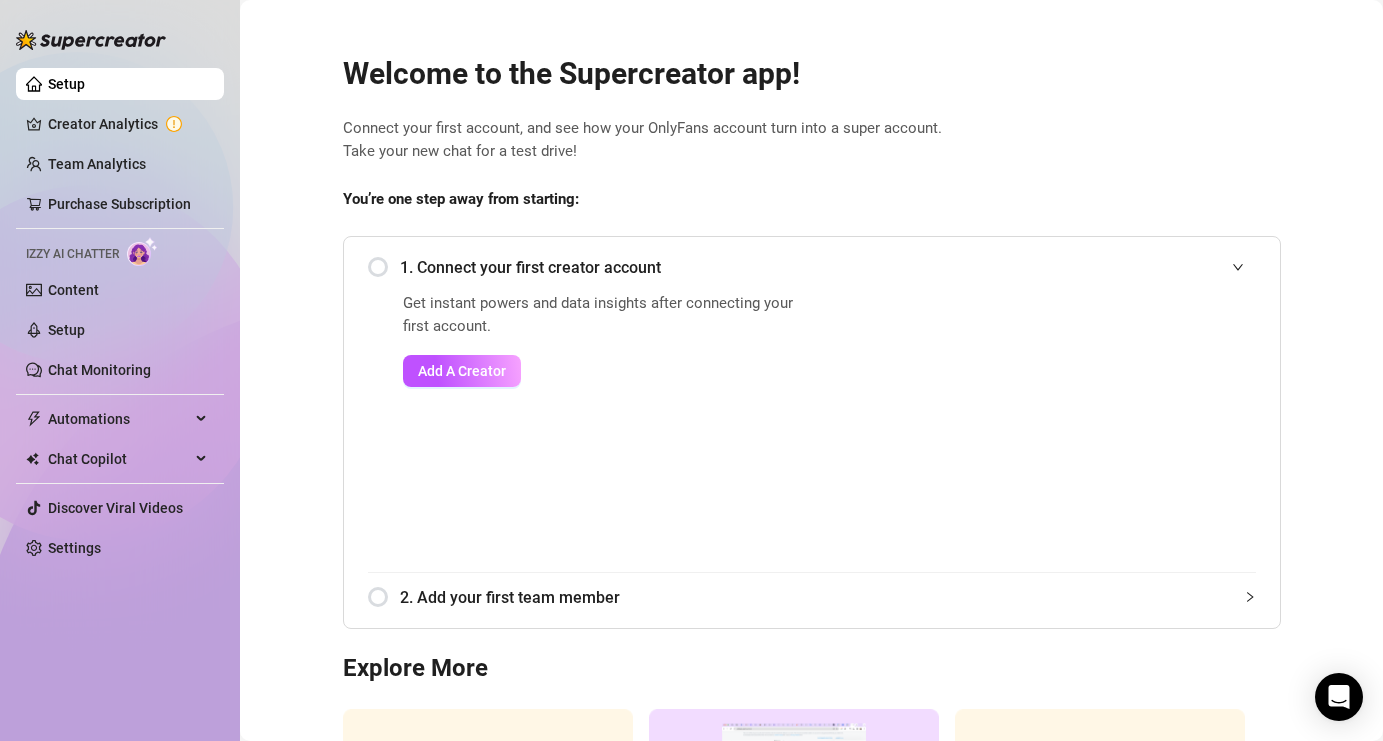 click on "1. Connect your first creator account" at bounding box center (812, 267) 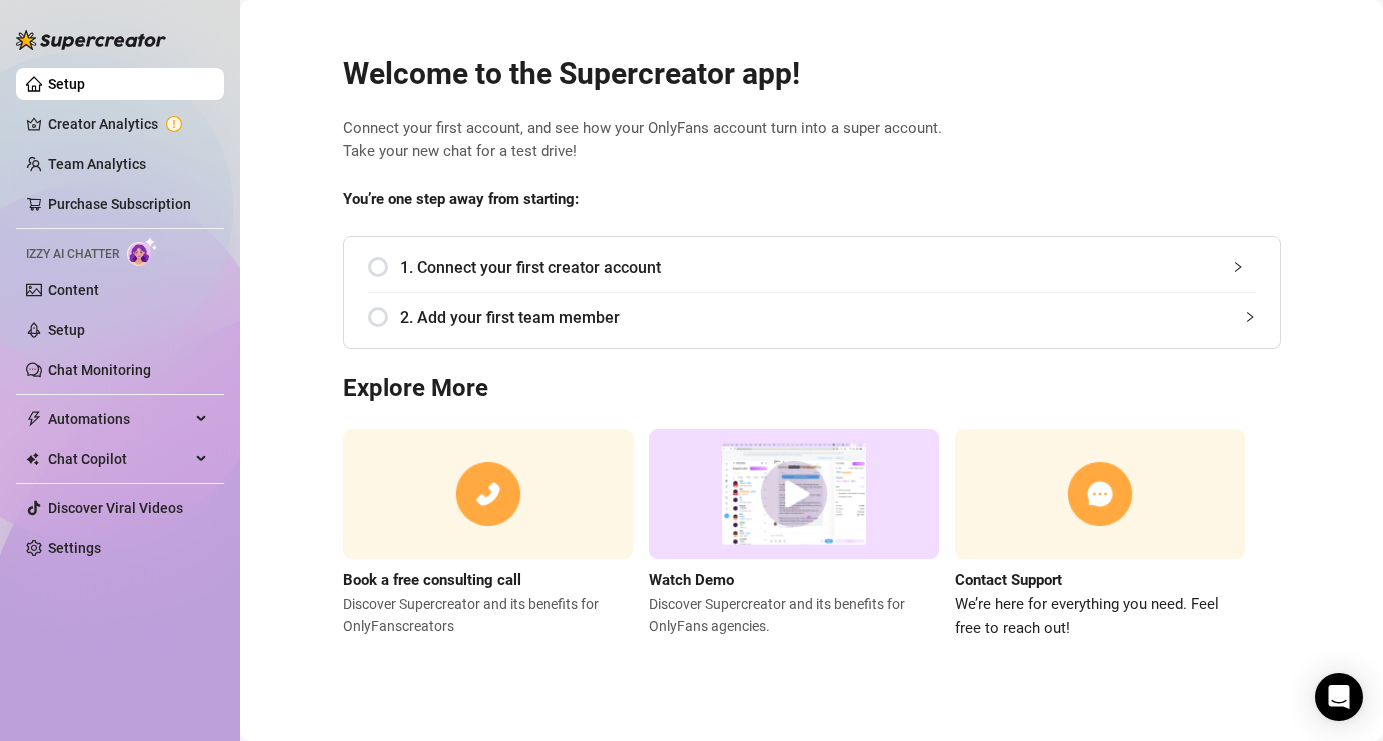 click on "1. Connect your first creator account" at bounding box center [812, 267] 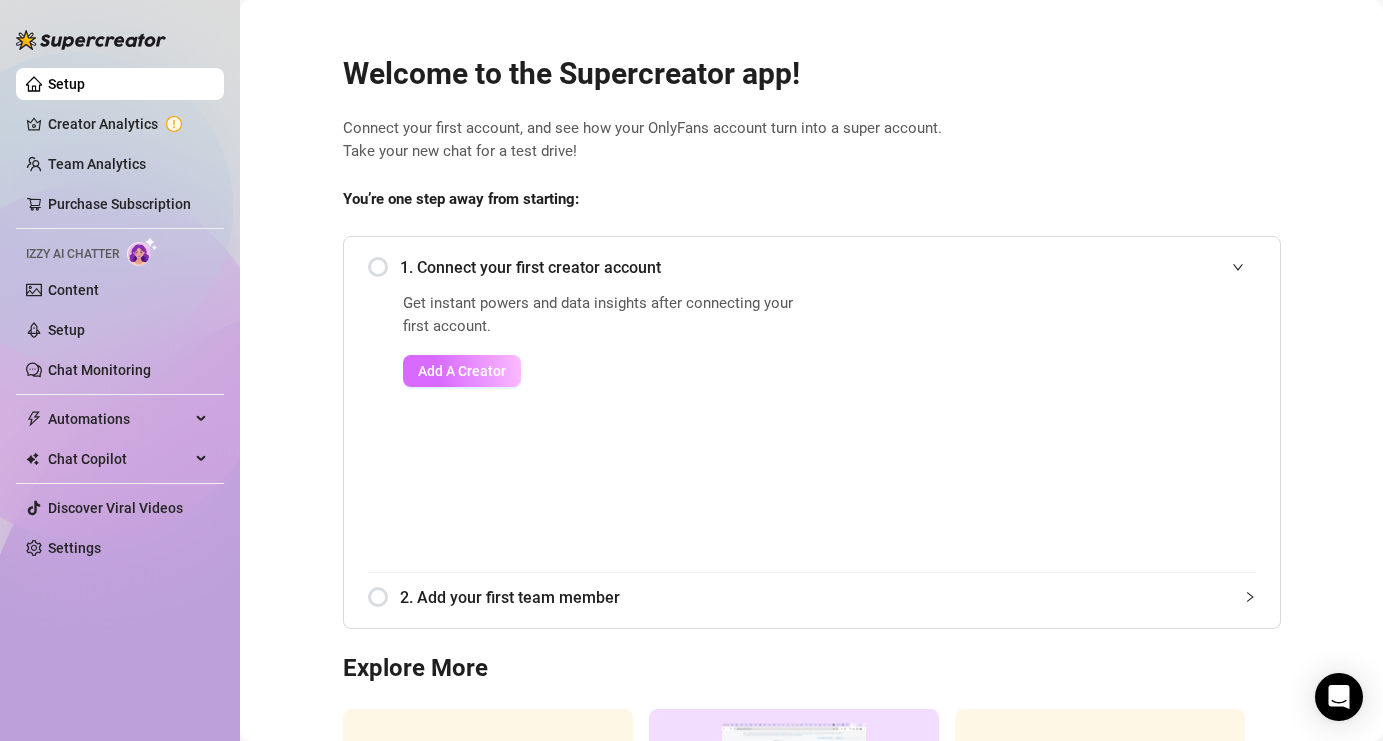 click on "Add A Creator" at bounding box center (462, 371) 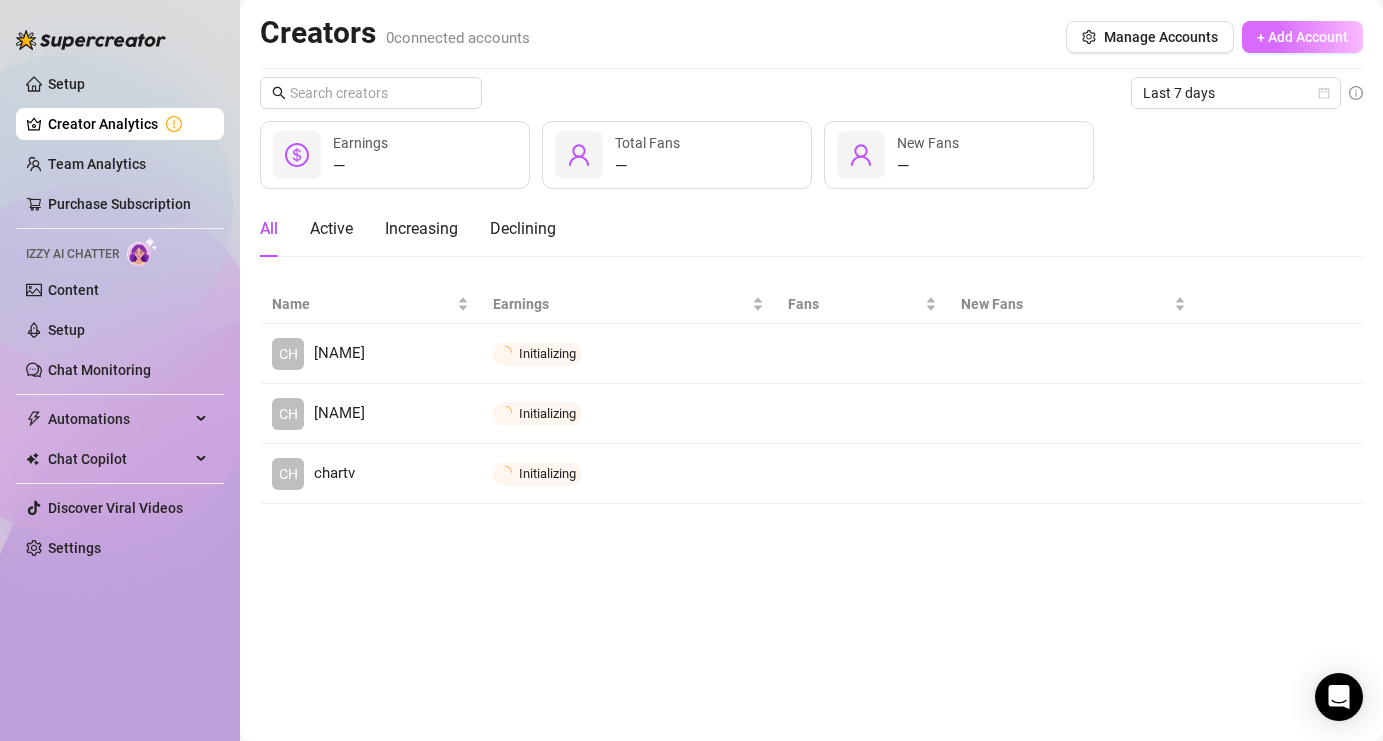 click on "+ Add Account" at bounding box center (1302, 37) 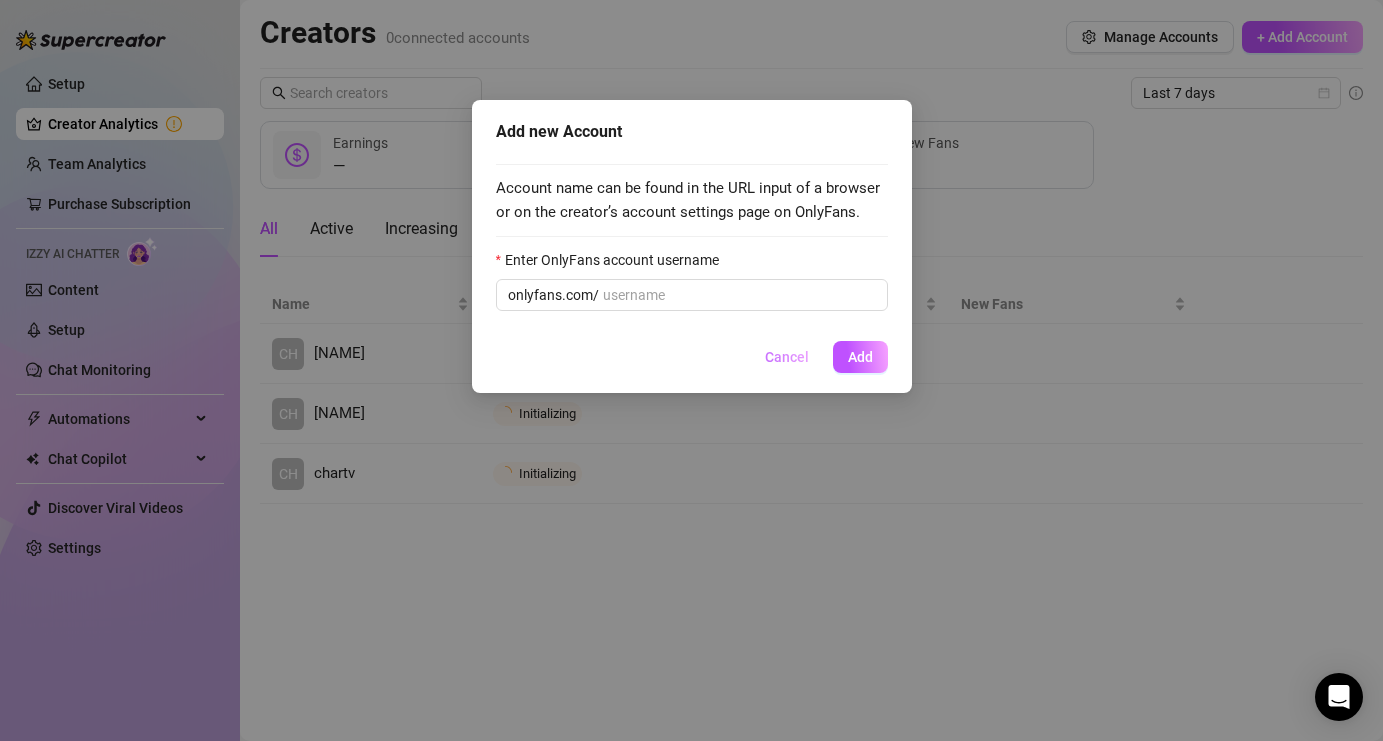 click on "Cancel" at bounding box center (787, 357) 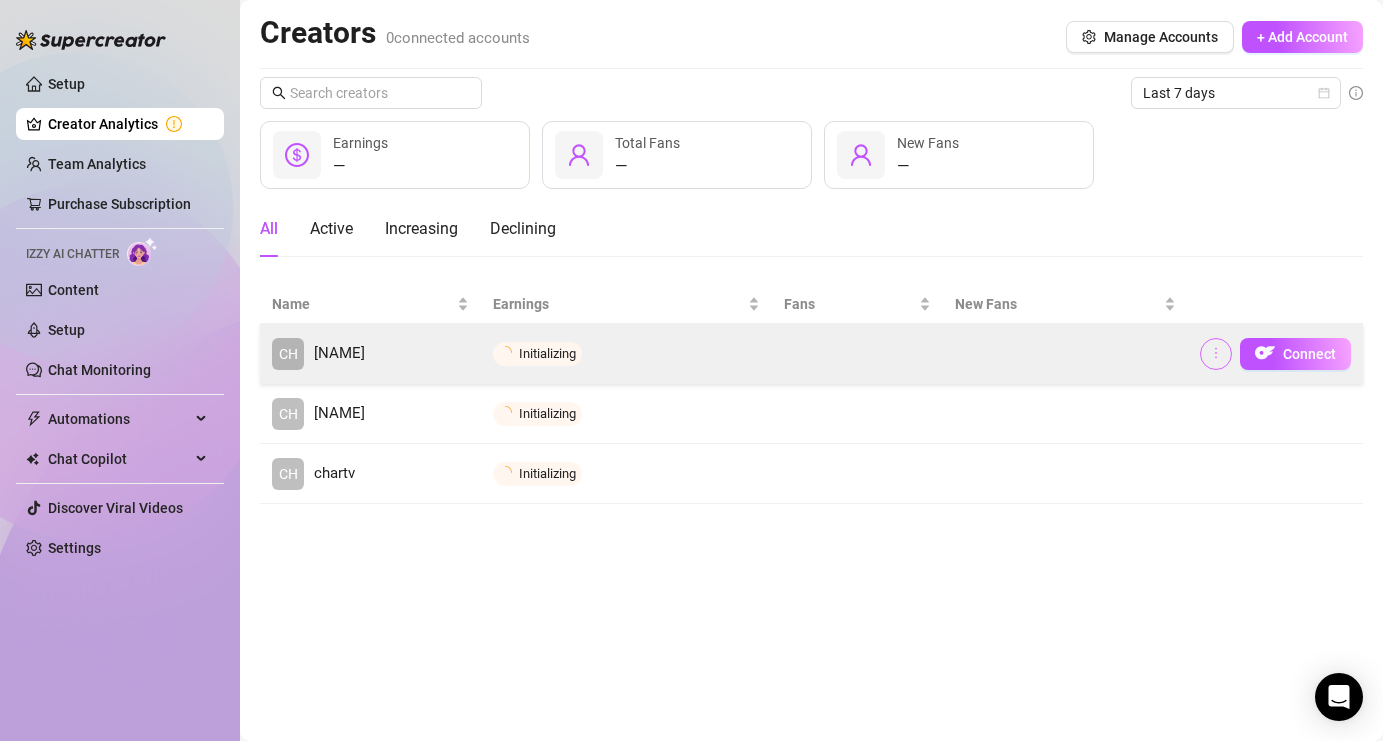 click 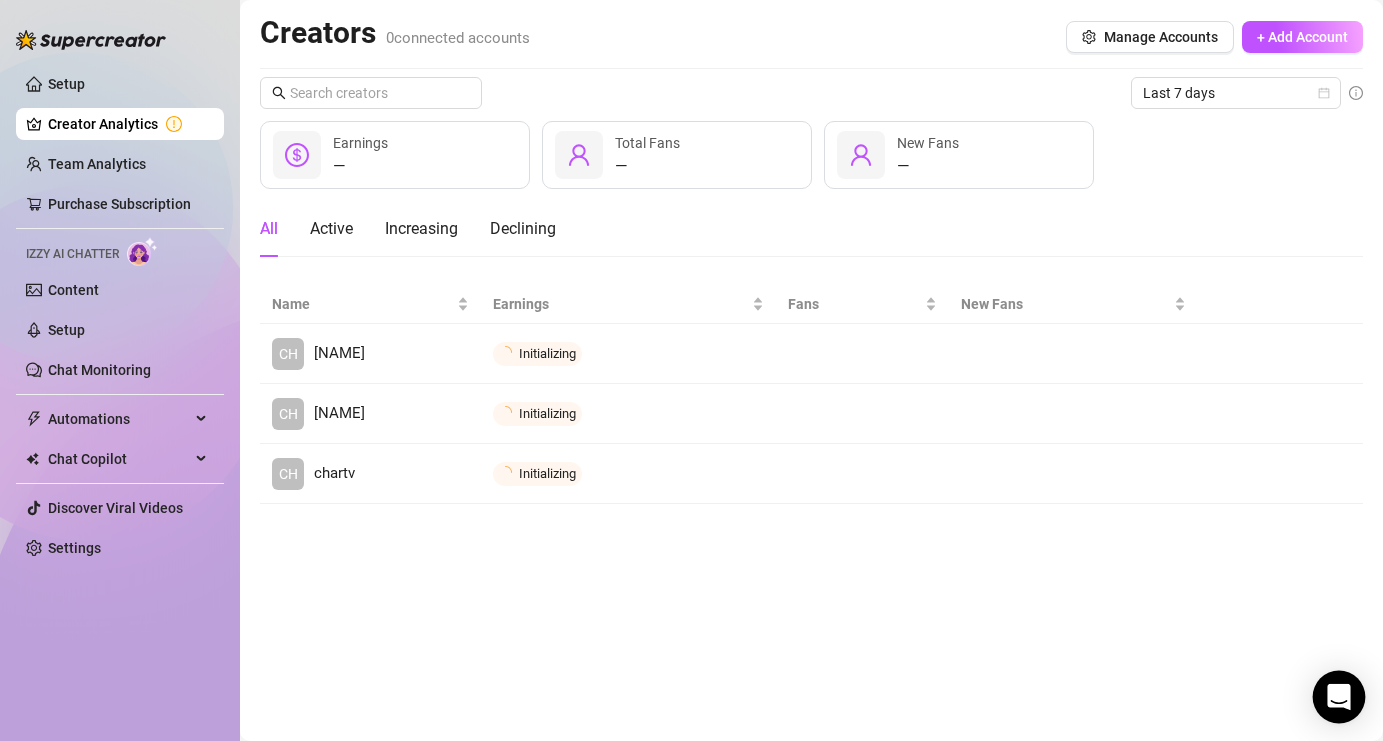 click 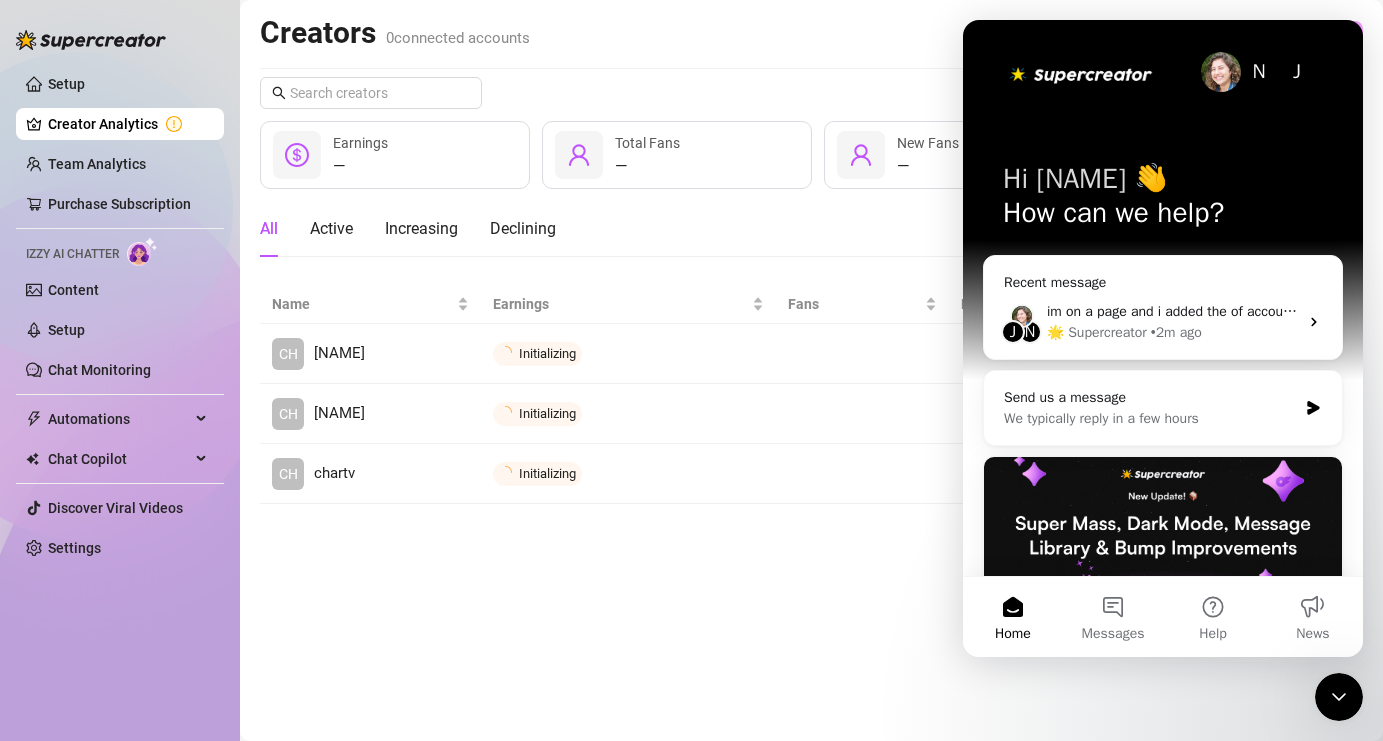 scroll, scrollTop: 0, scrollLeft: 0, axis: both 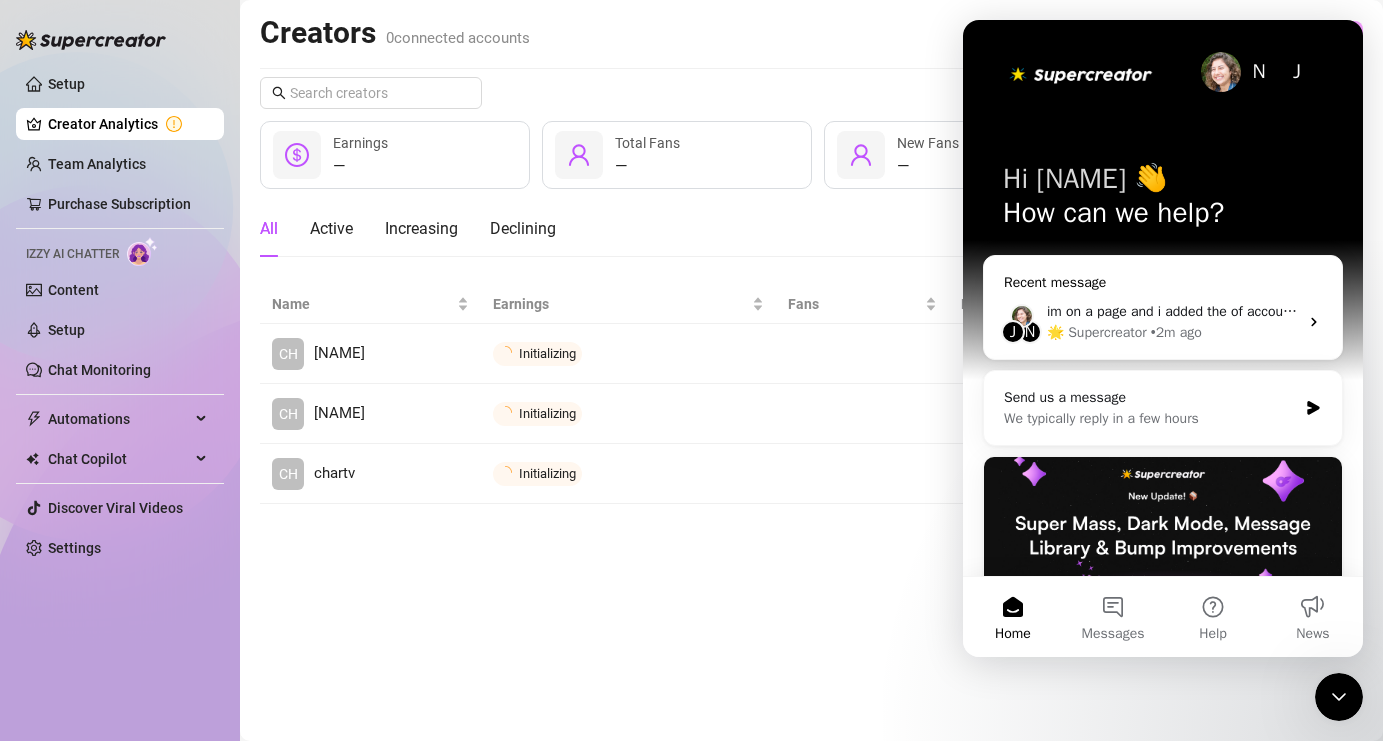 click on "im on a page and i added the of accounts but it says initializing? no redirect to OF?" at bounding box center (1301, 311) 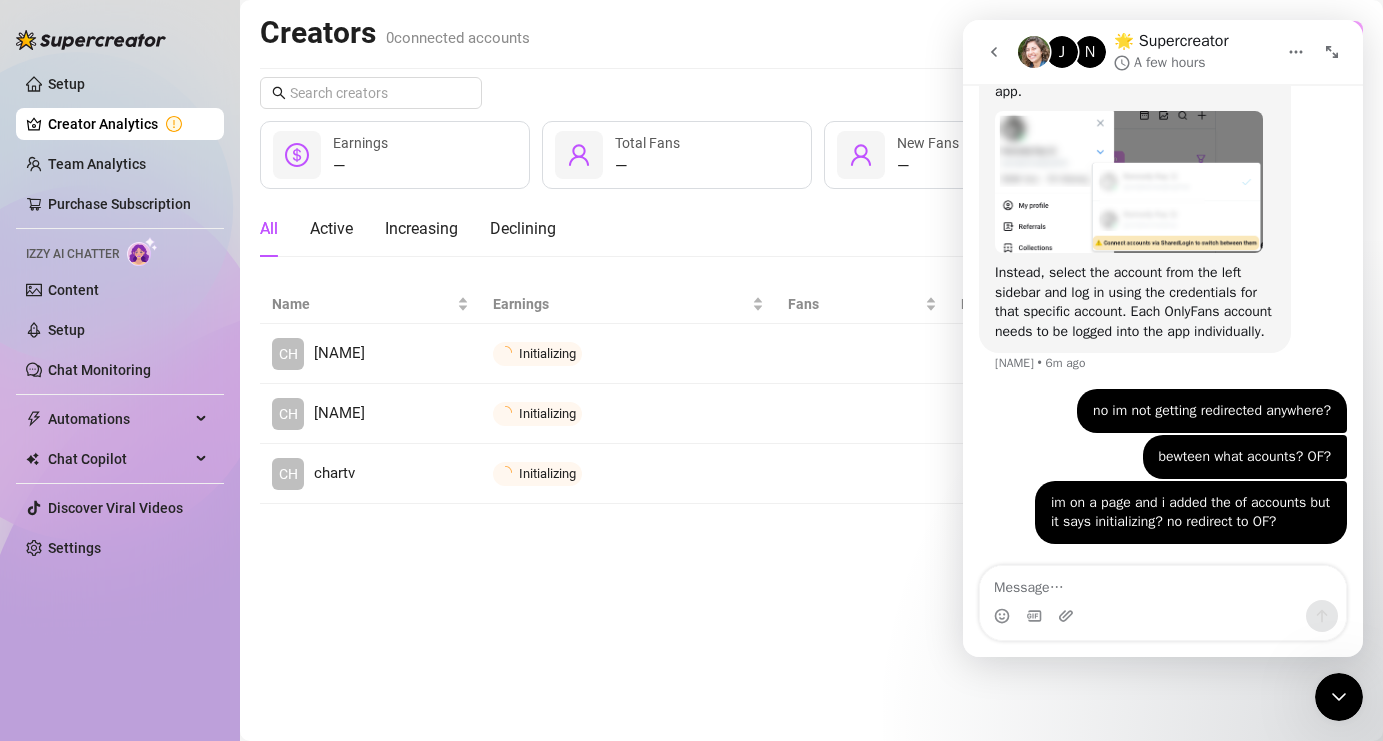 scroll, scrollTop: 1542, scrollLeft: 0, axis: vertical 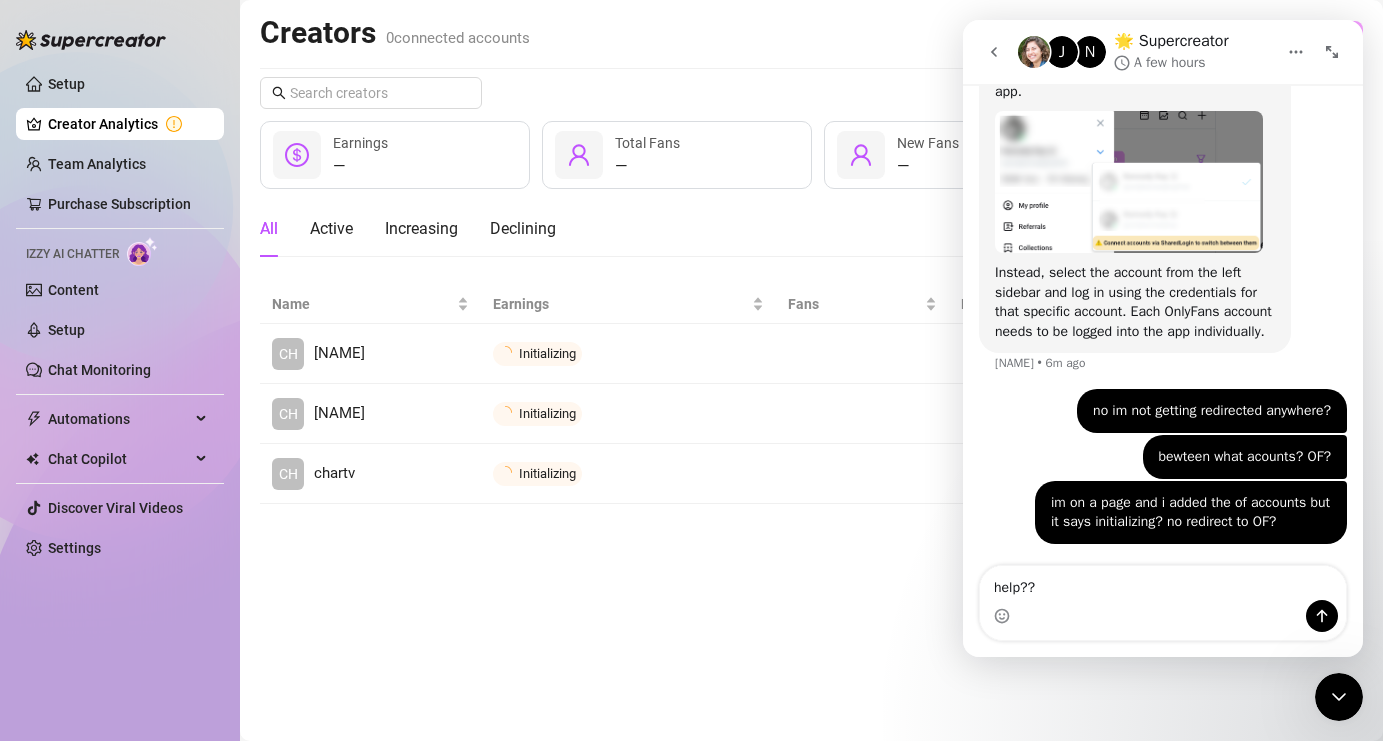 type on "help???" 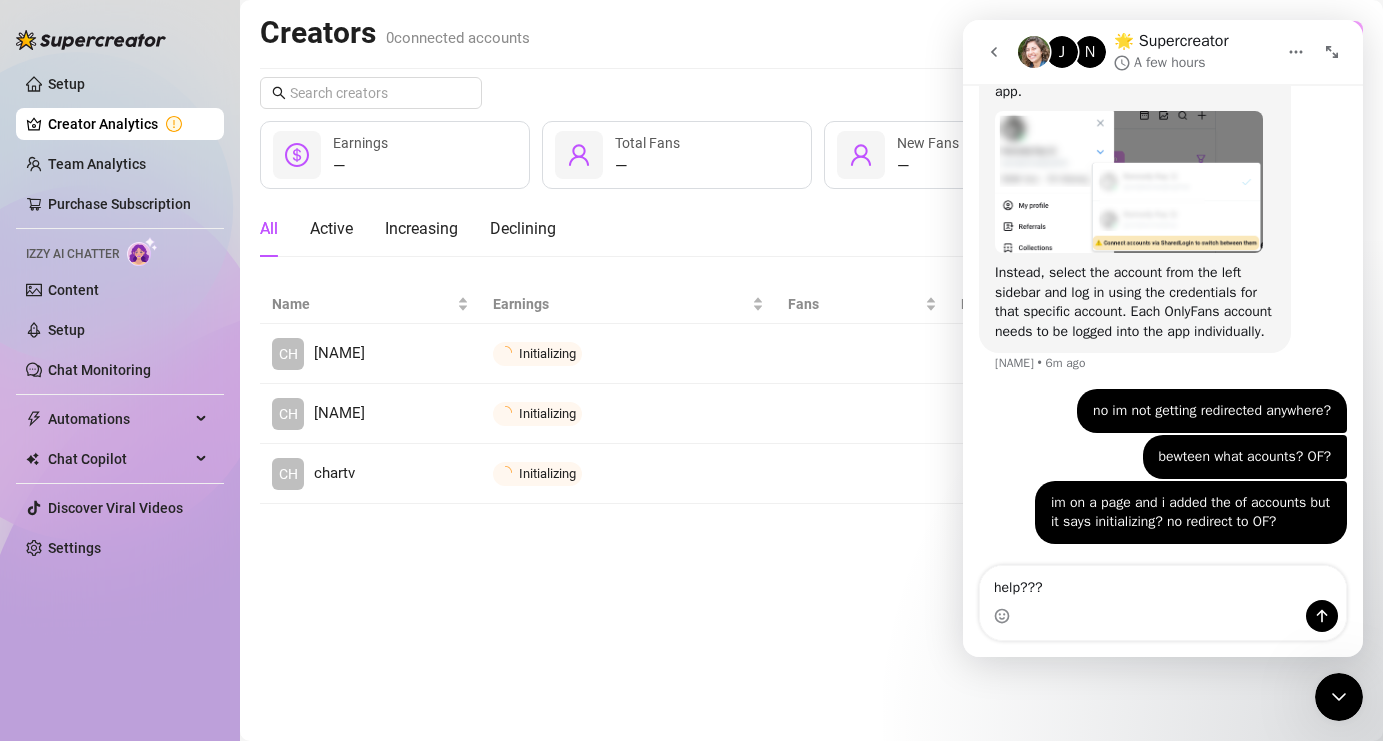 type 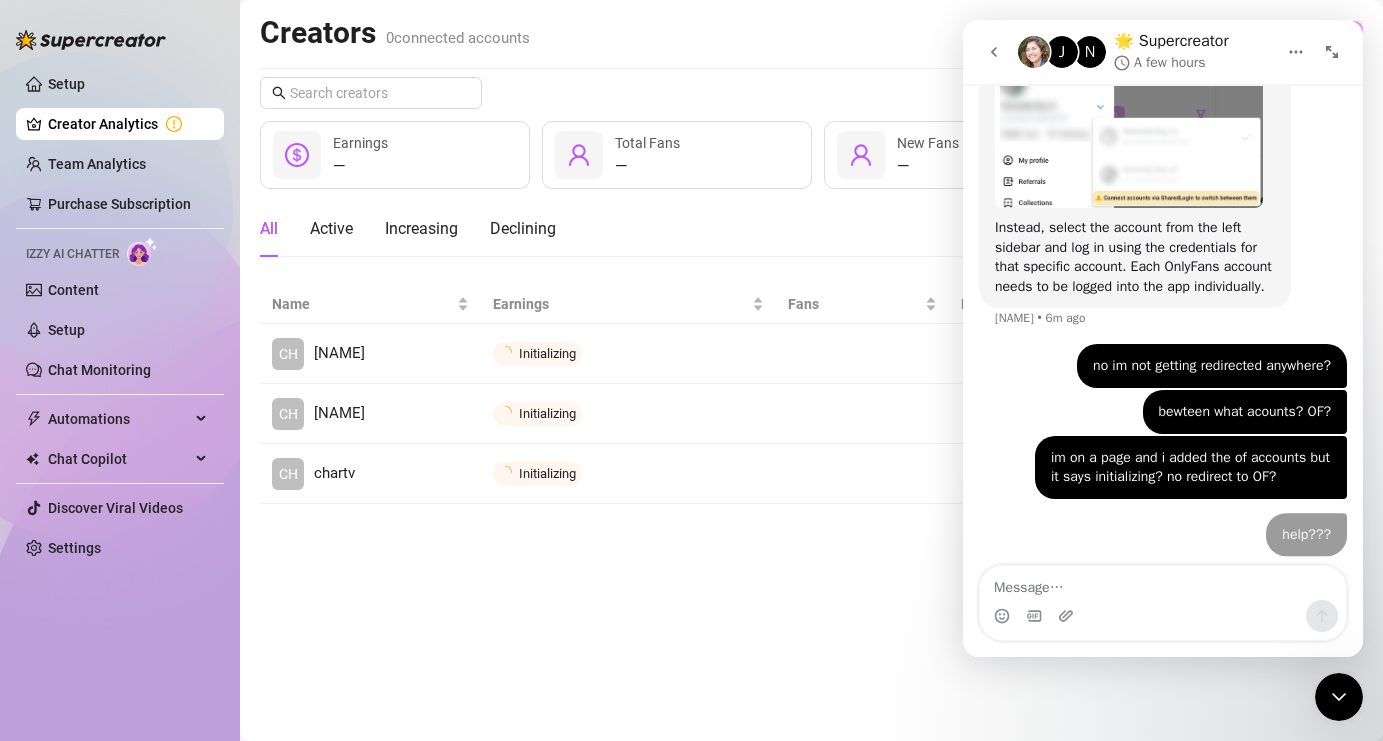 scroll, scrollTop: 1588, scrollLeft: 0, axis: vertical 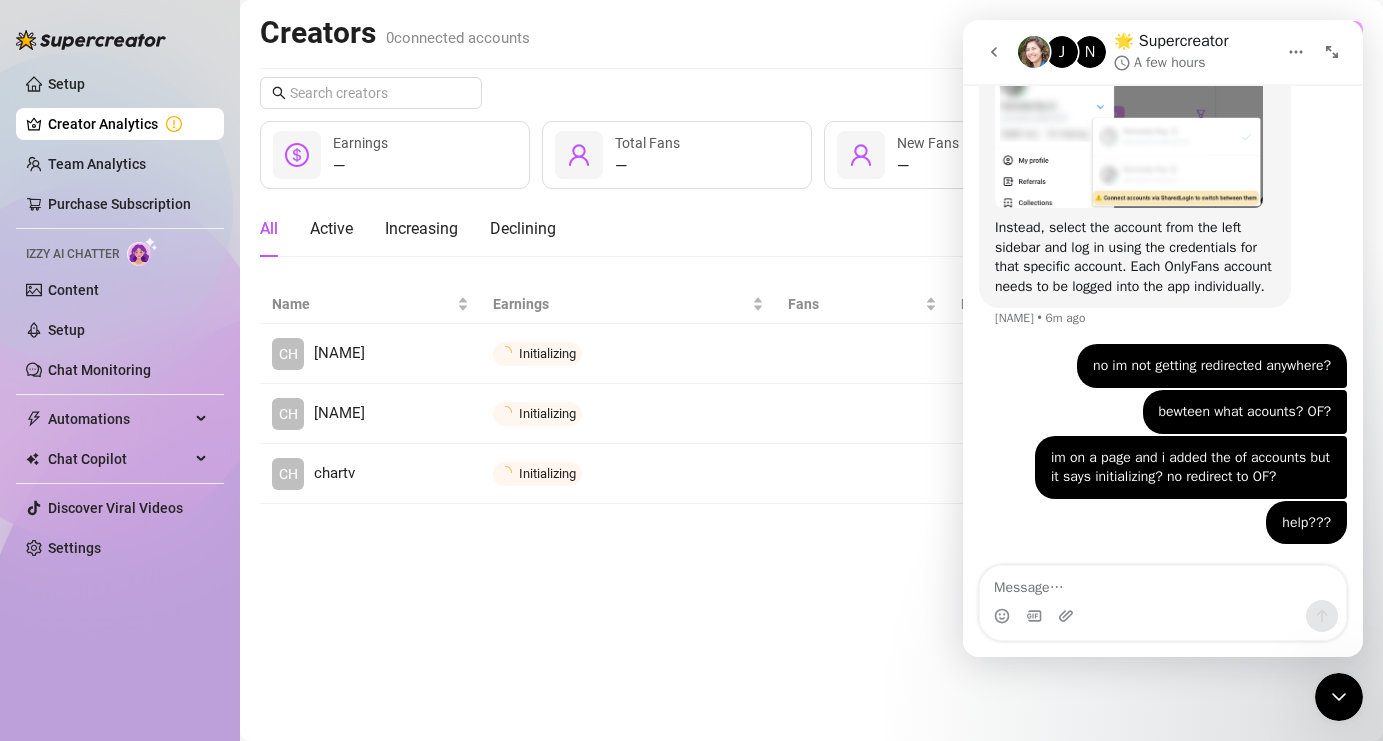 click 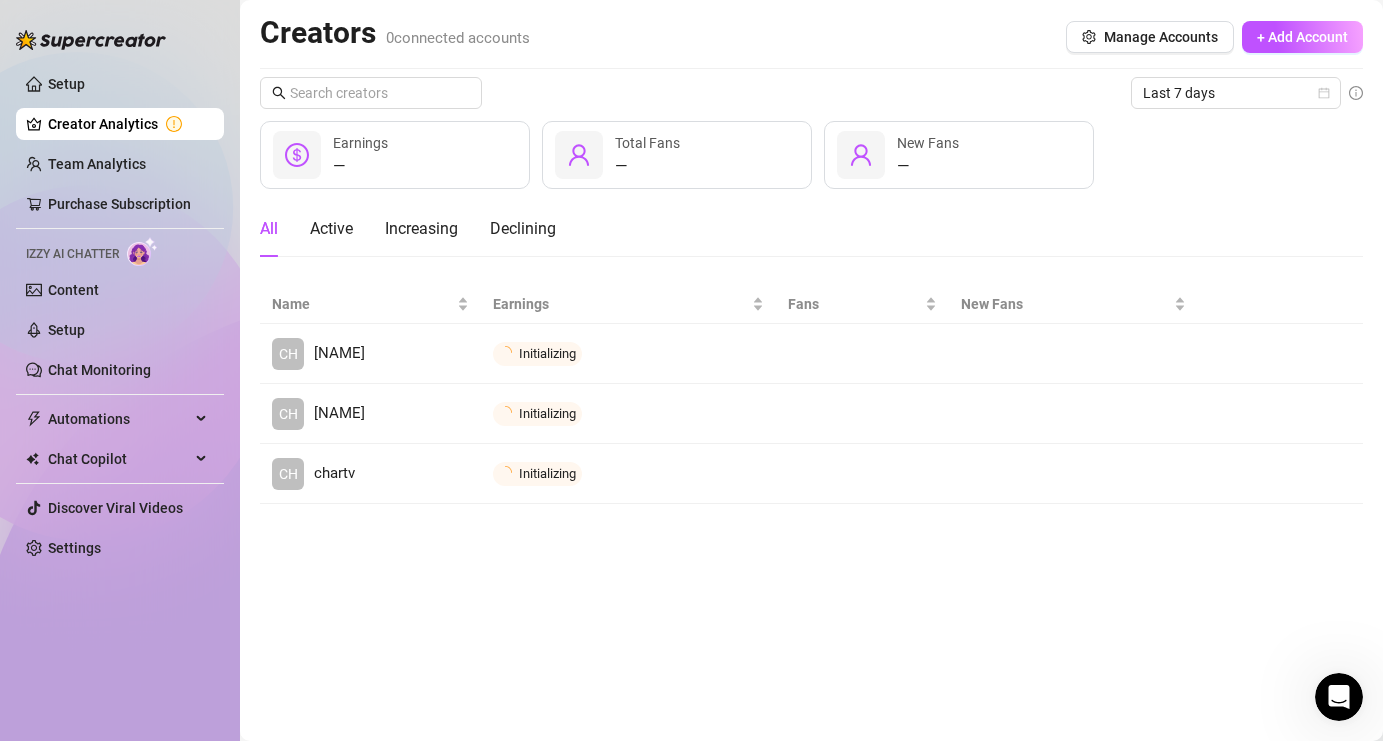 scroll, scrollTop: 0, scrollLeft: 0, axis: both 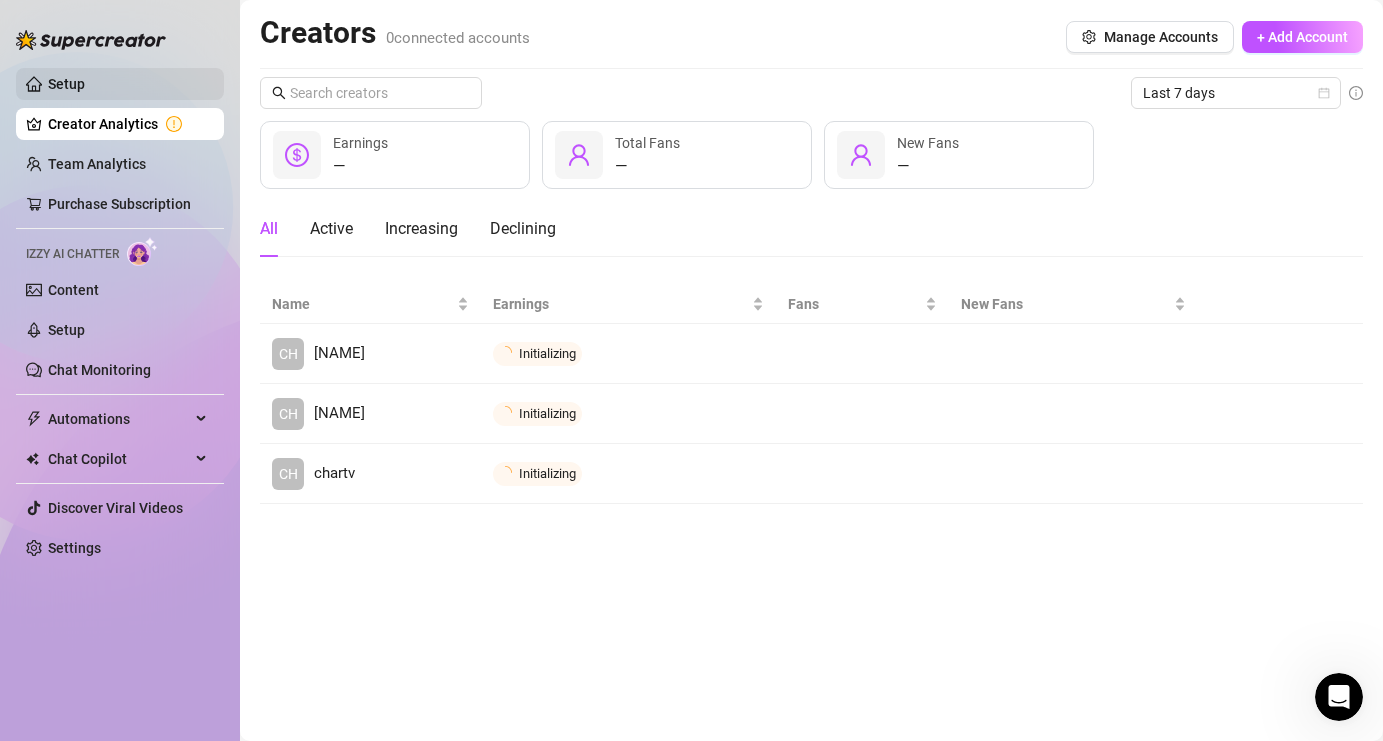 click on "Setup" at bounding box center (66, 84) 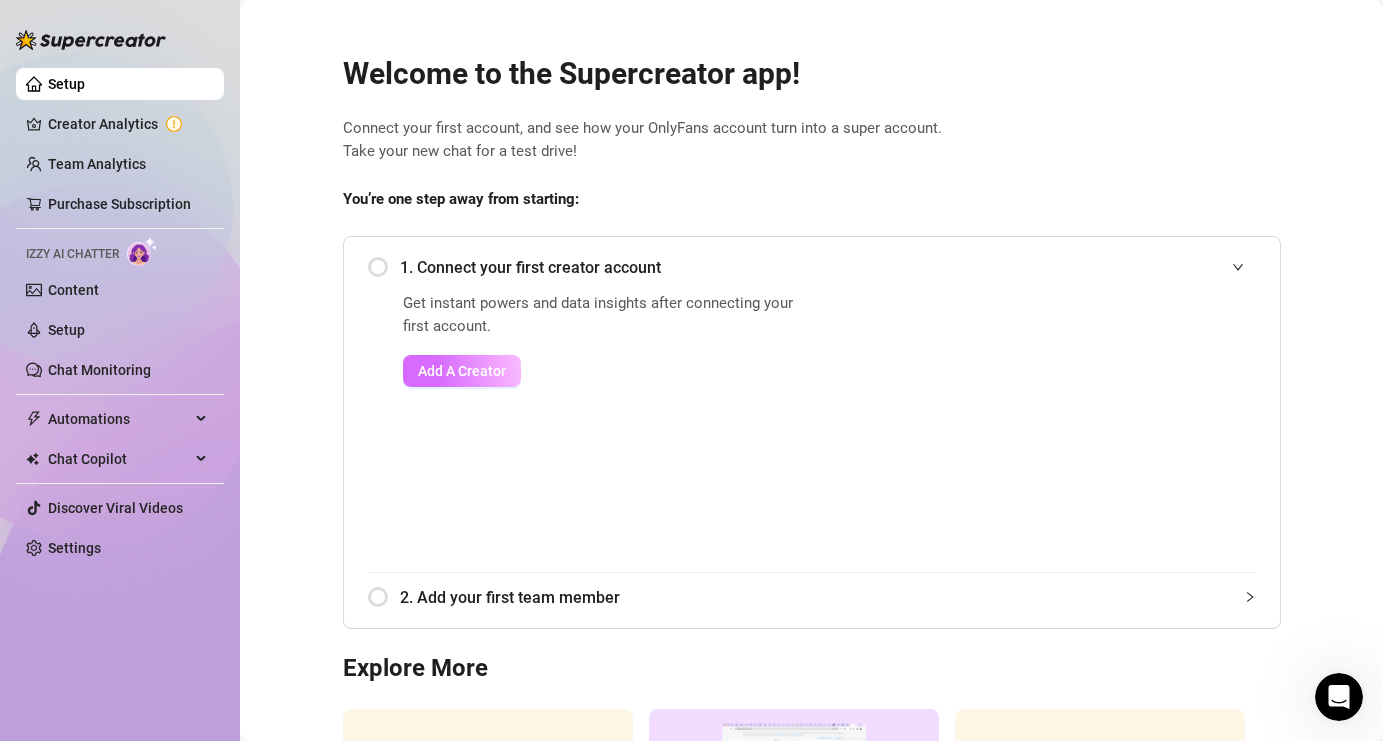 click on "Add A Creator" at bounding box center [462, 371] 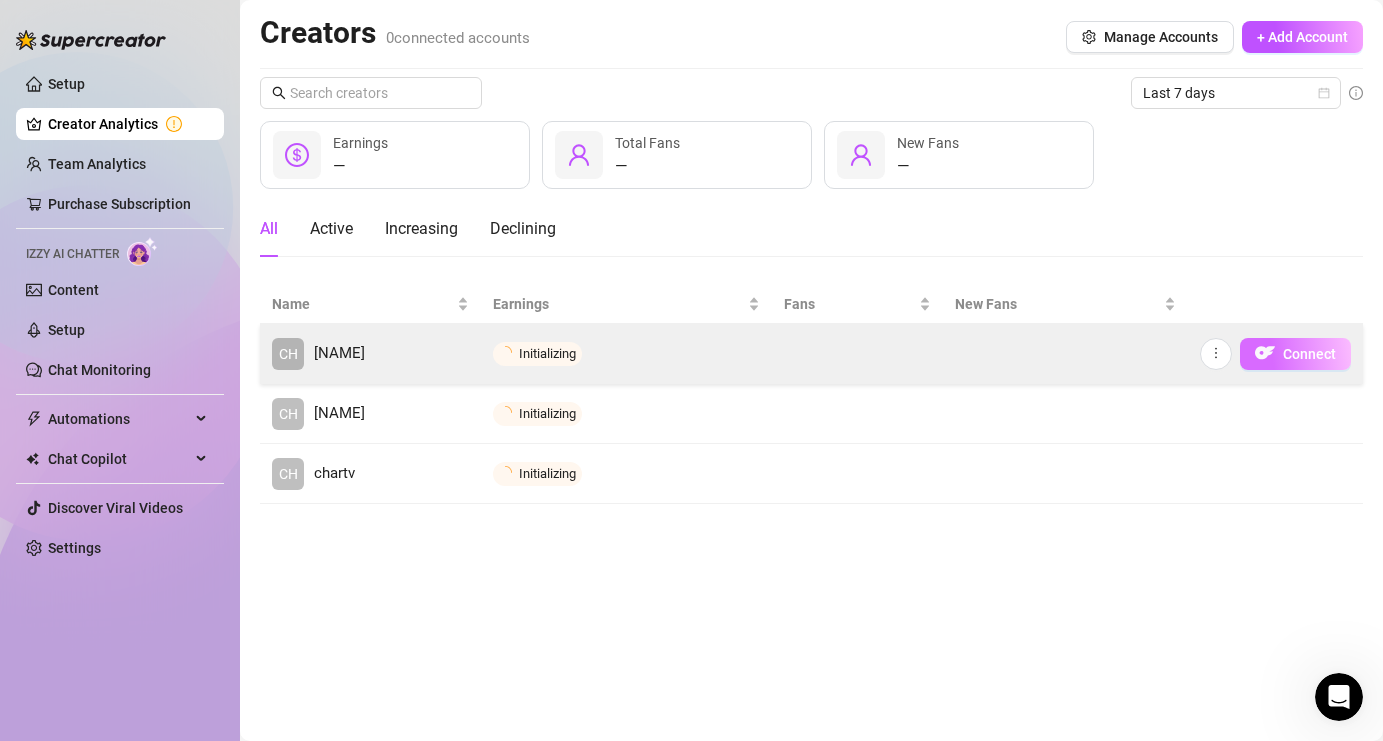 click on "Connect" at bounding box center (1309, 354) 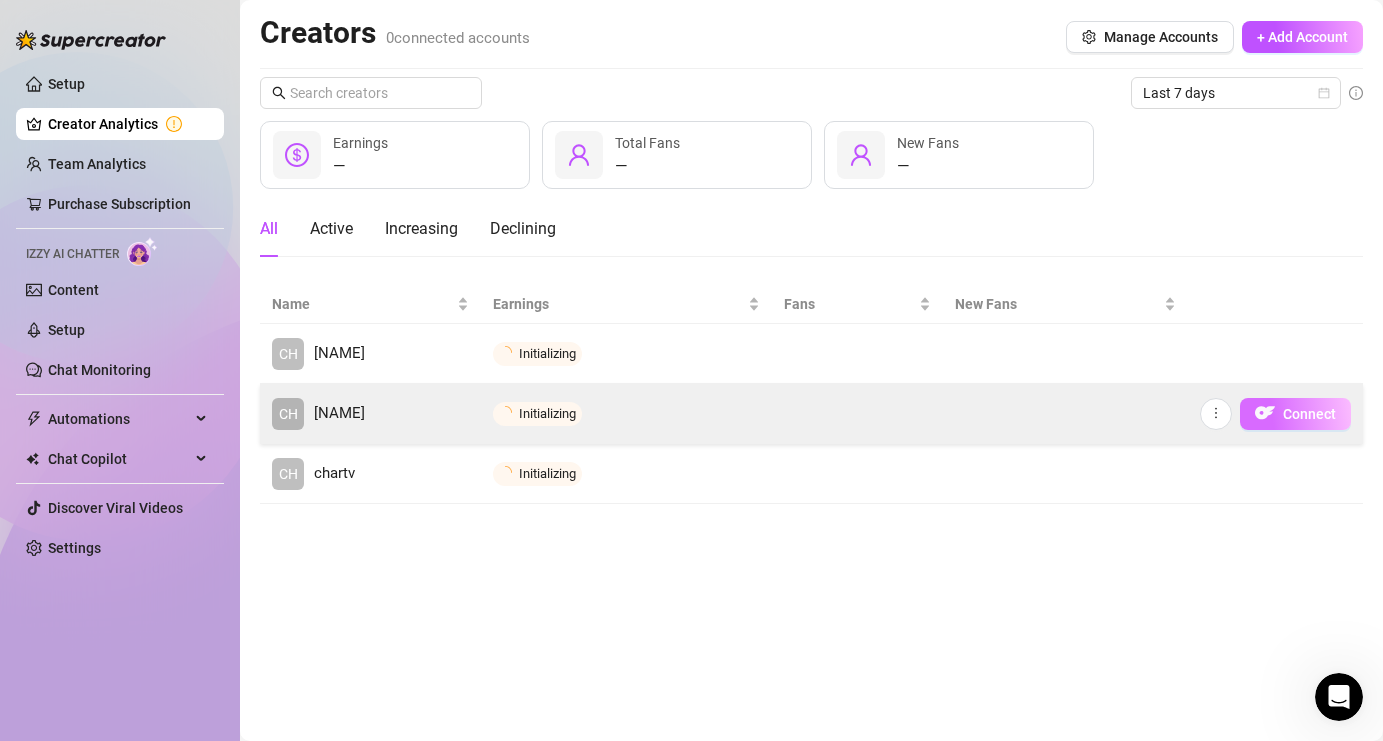 click on "Connect" at bounding box center [1309, 414] 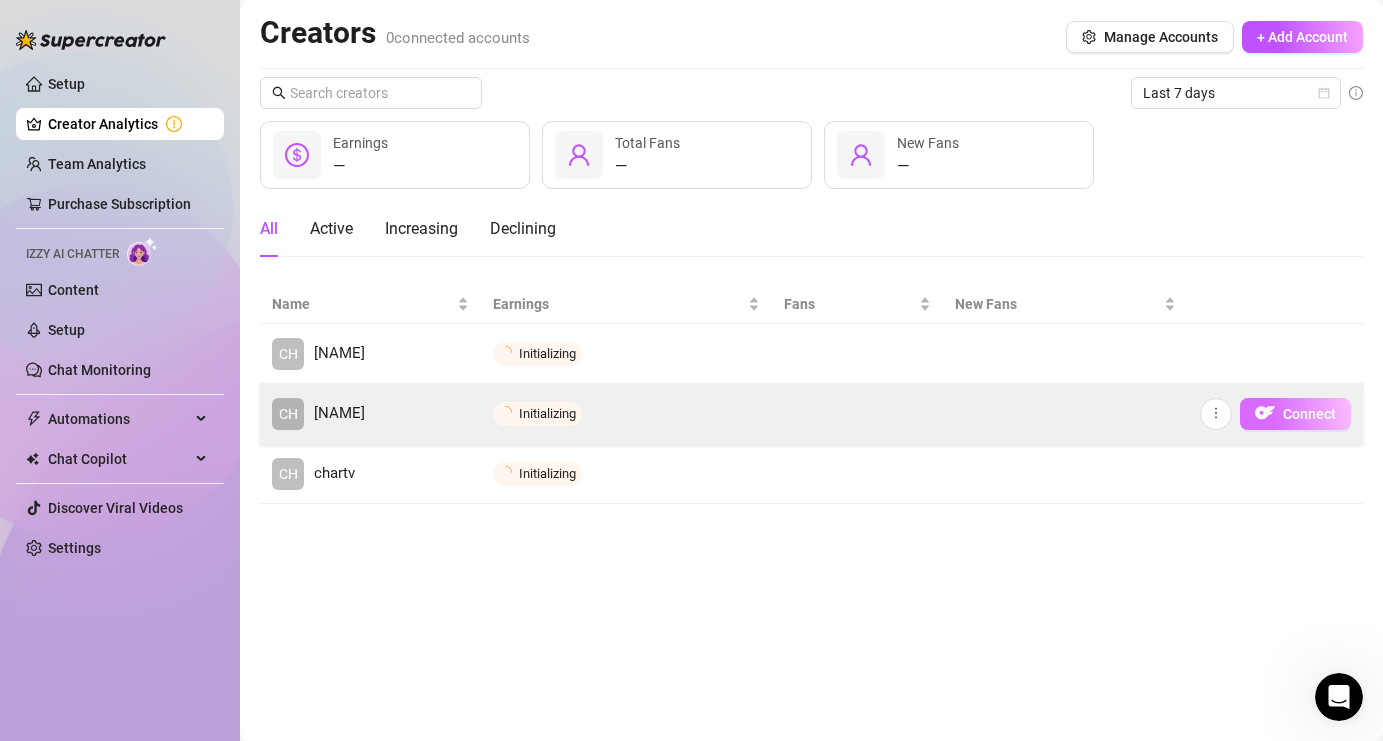 click on "Connect" at bounding box center [1295, 414] 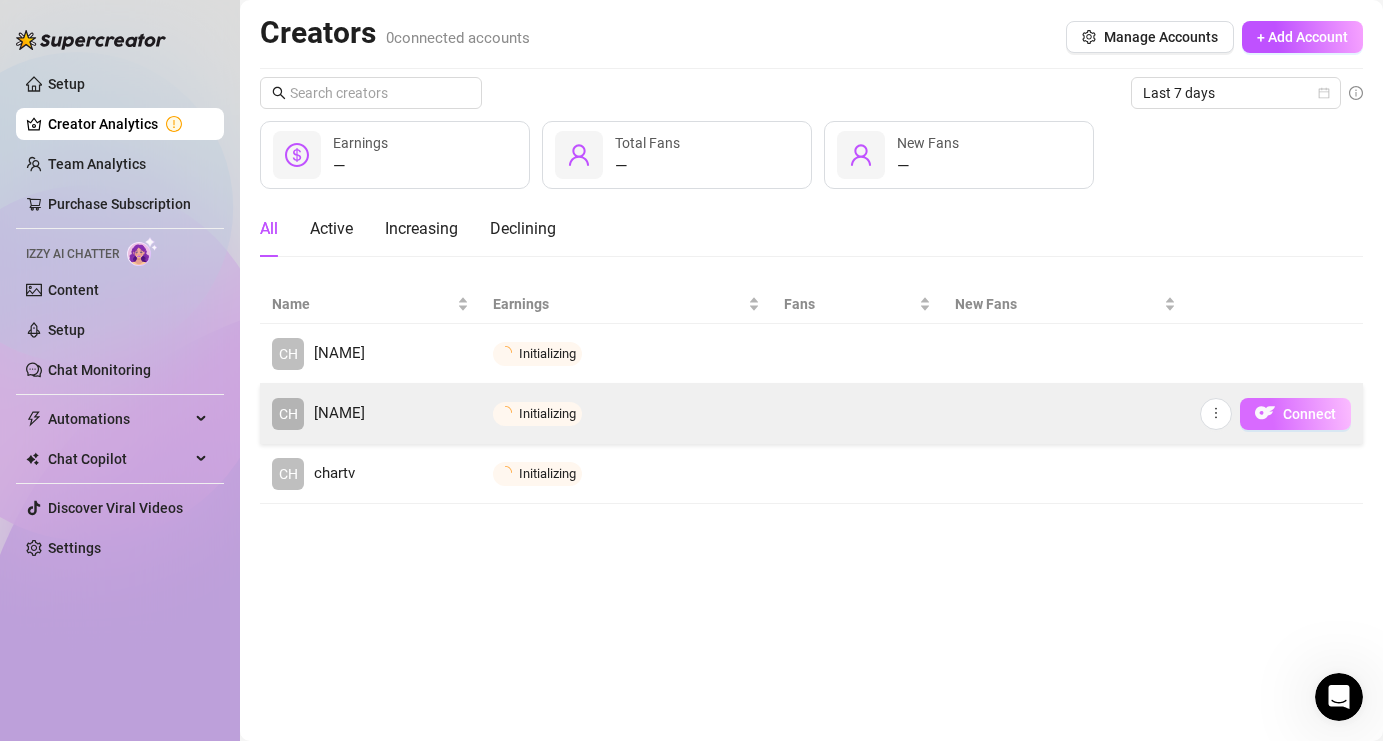 click on "Connect" at bounding box center (1295, 414) 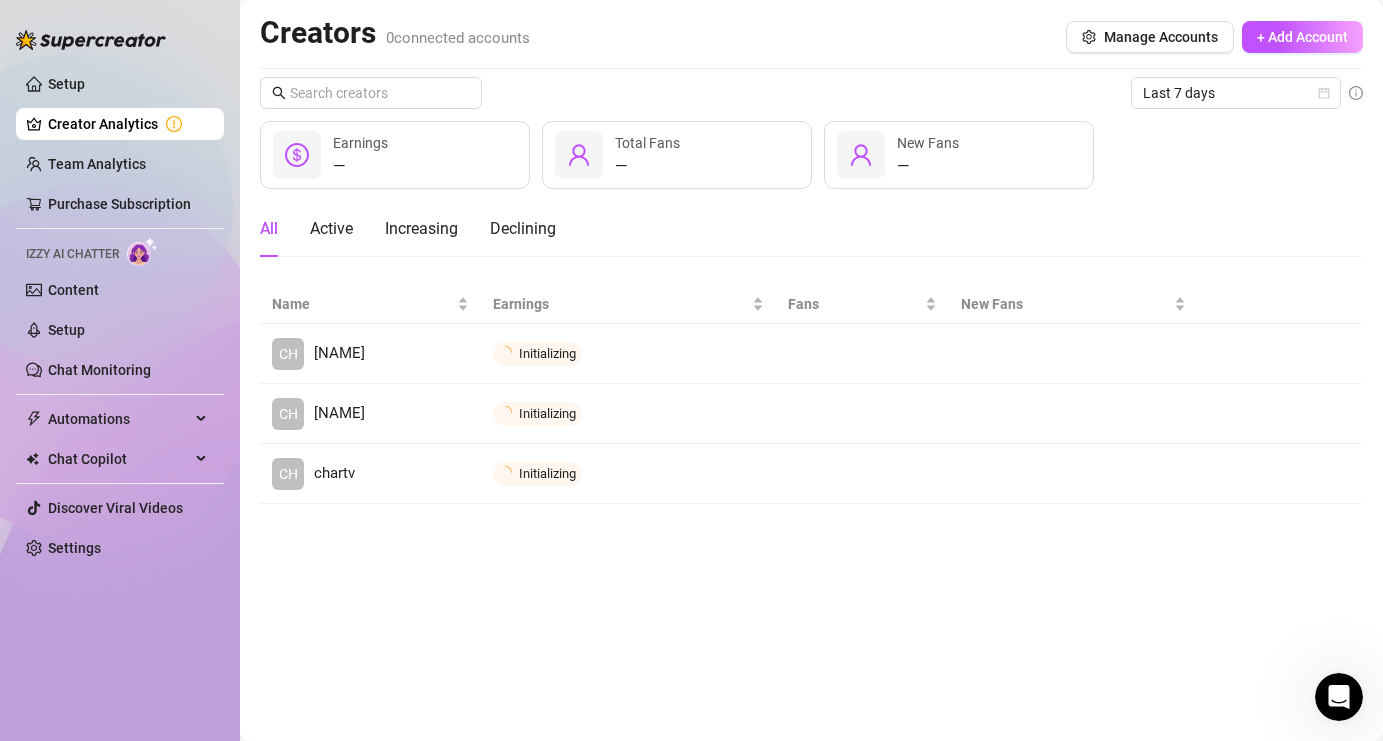 click at bounding box center [1339, 697] 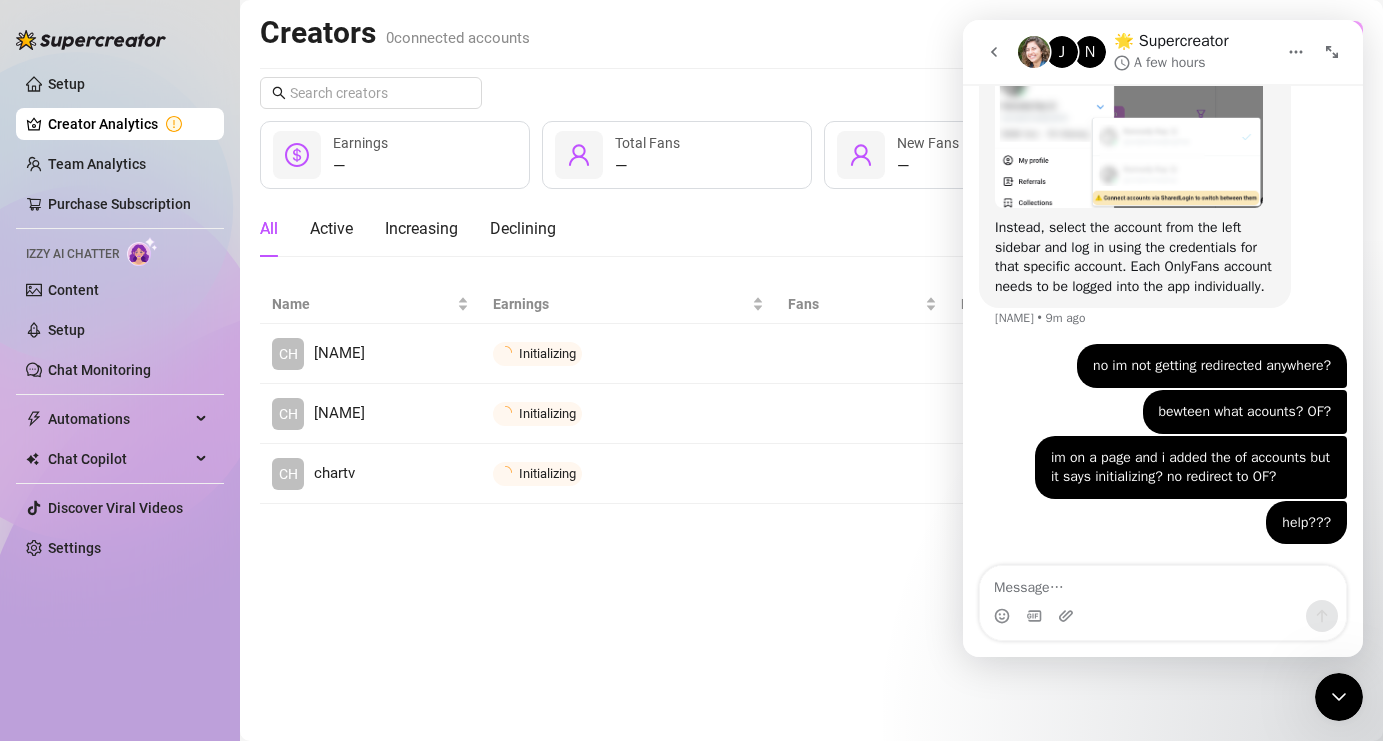 scroll, scrollTop: 1588, scrollLeft: 0, axis: vertical 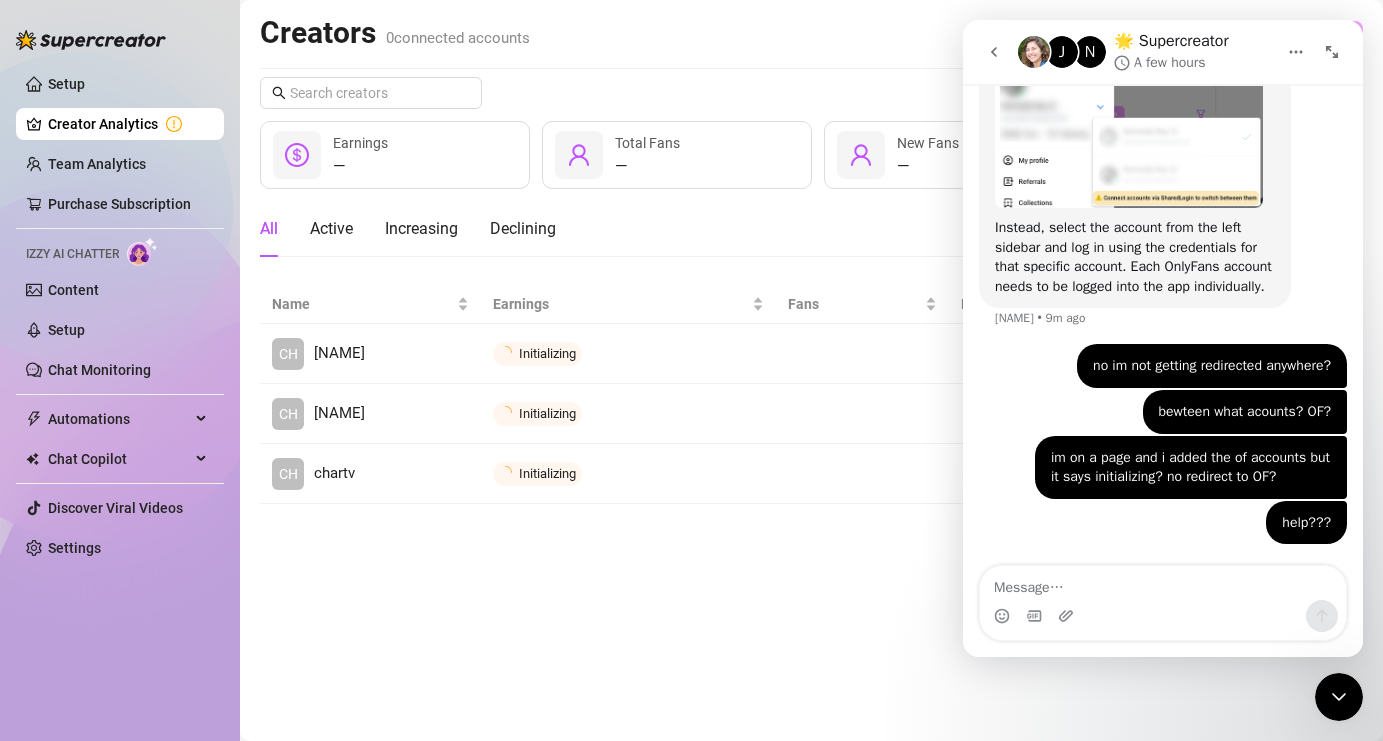 click at bounding box center (1163, 583) 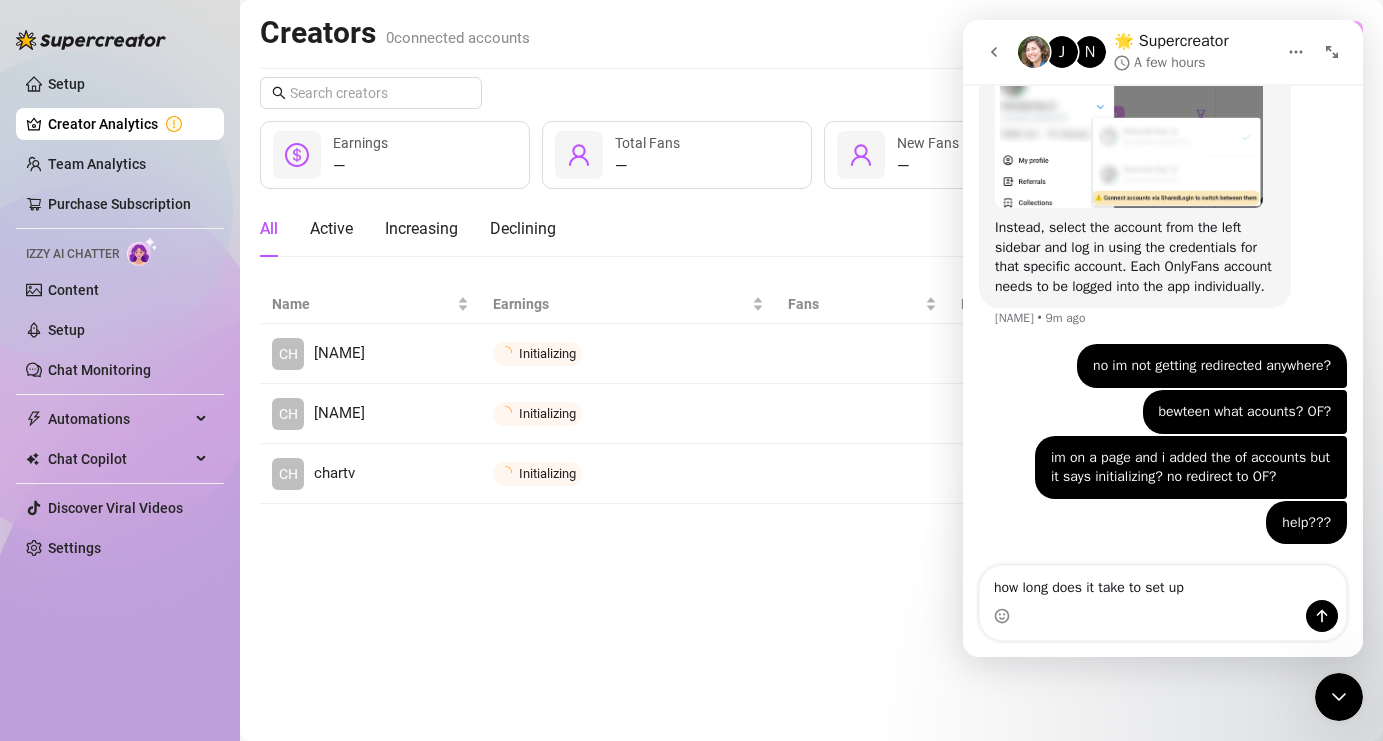 type on "how long does it take to set up ?" 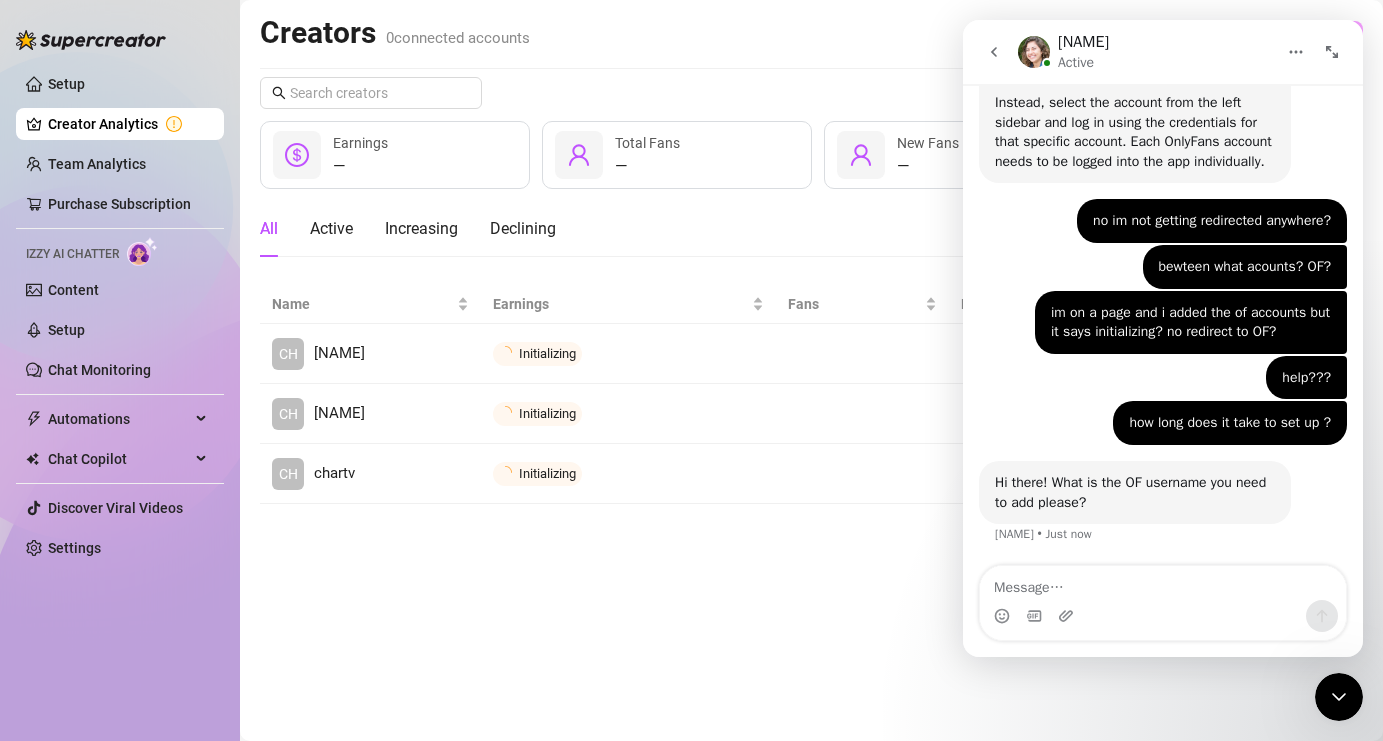 scroll, scrollTop: 1713, scrollLeft: 0, axis: vertical 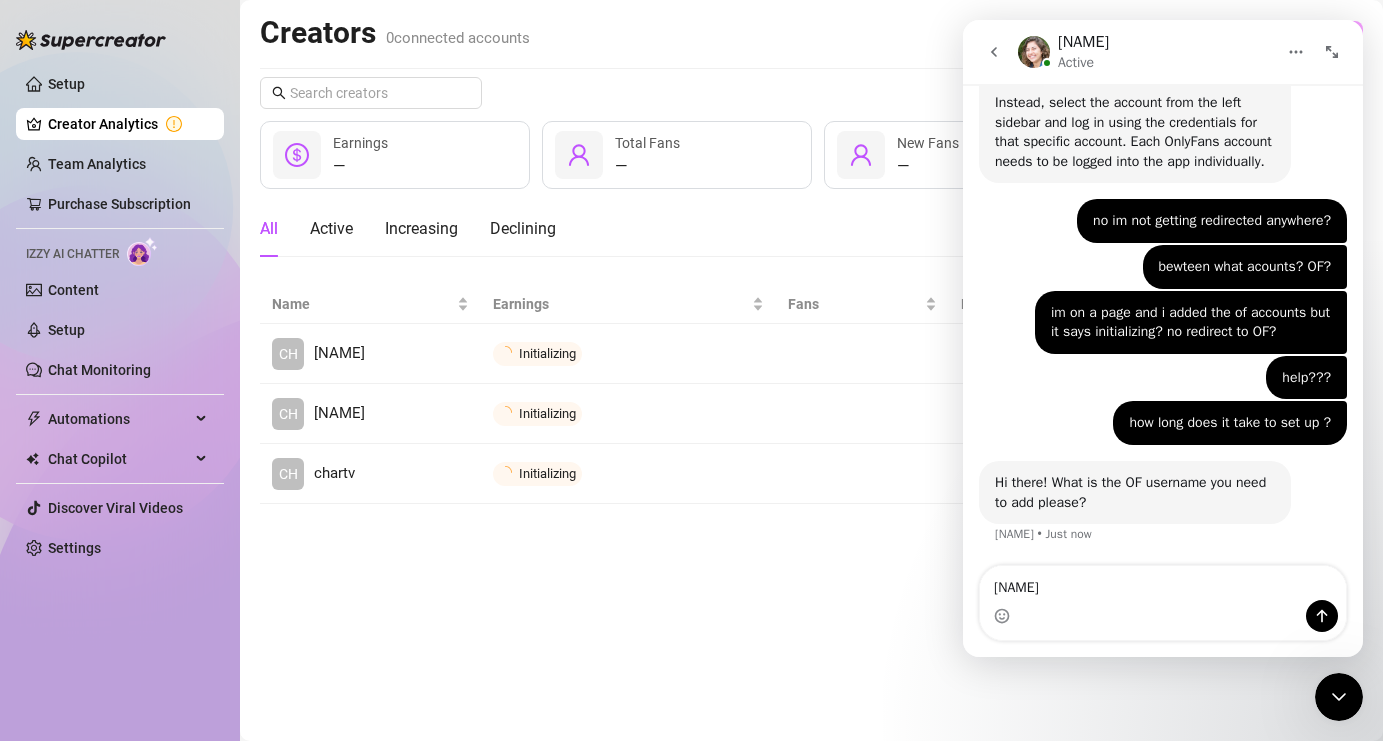 type on "[NAME]" 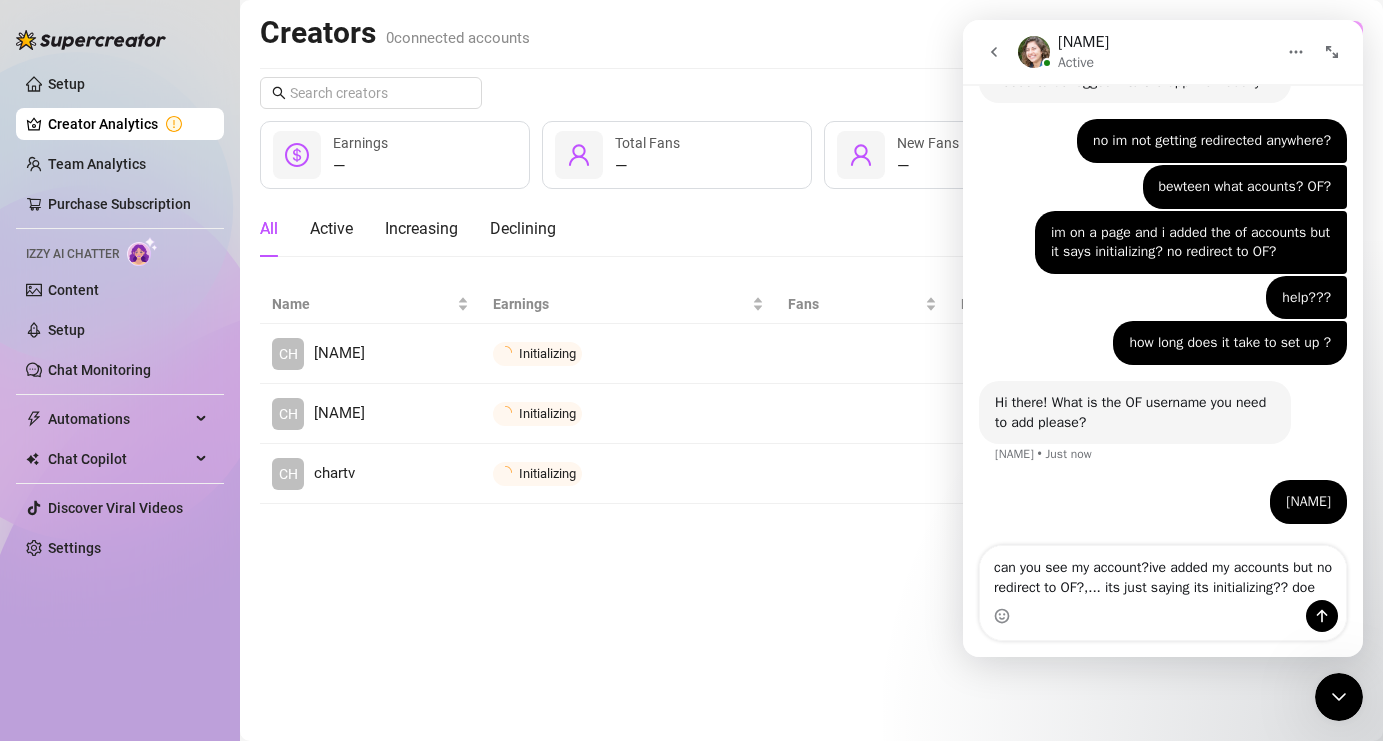 scroll, scrollTop: 1812, scrollLeft: 0, axis: vertical 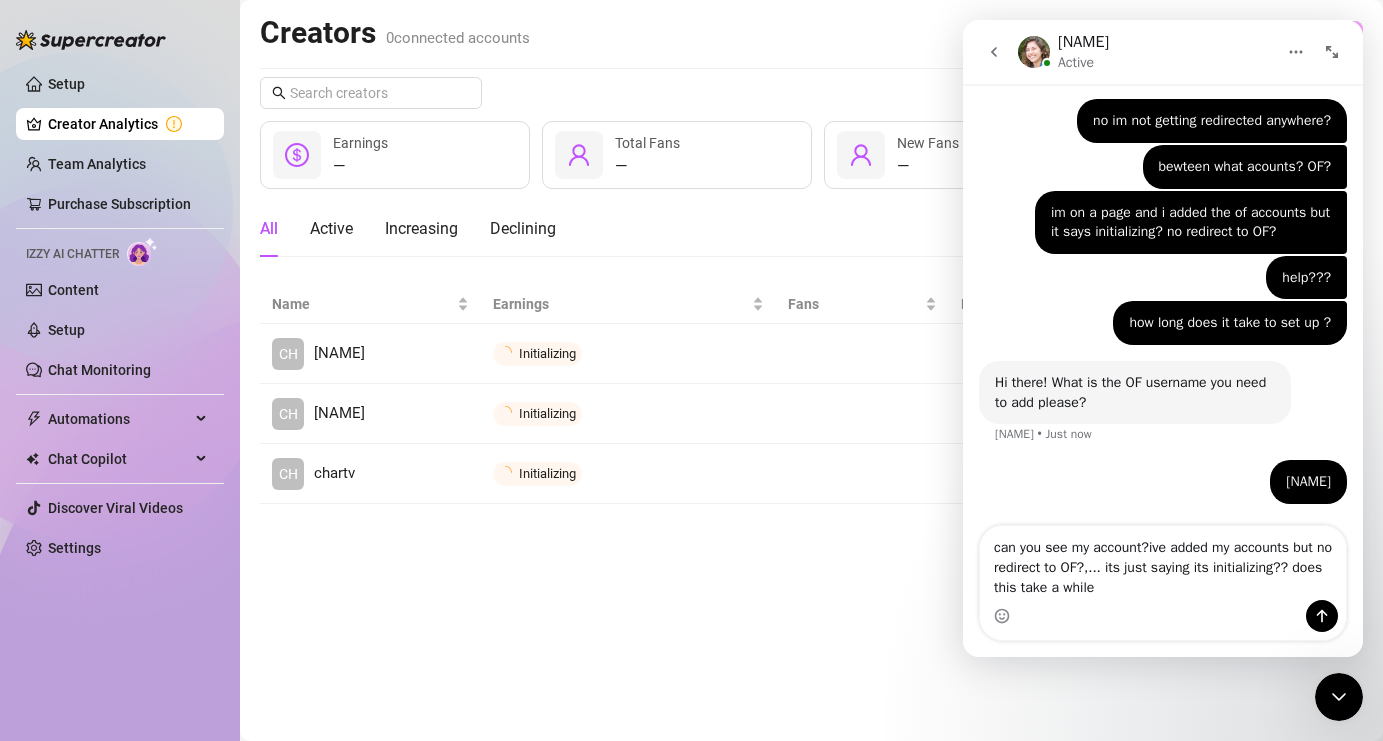 type on "can you see my account? ive added my accounts but no redirect to OF?,... its just saying its initializing?? does this take a while?" 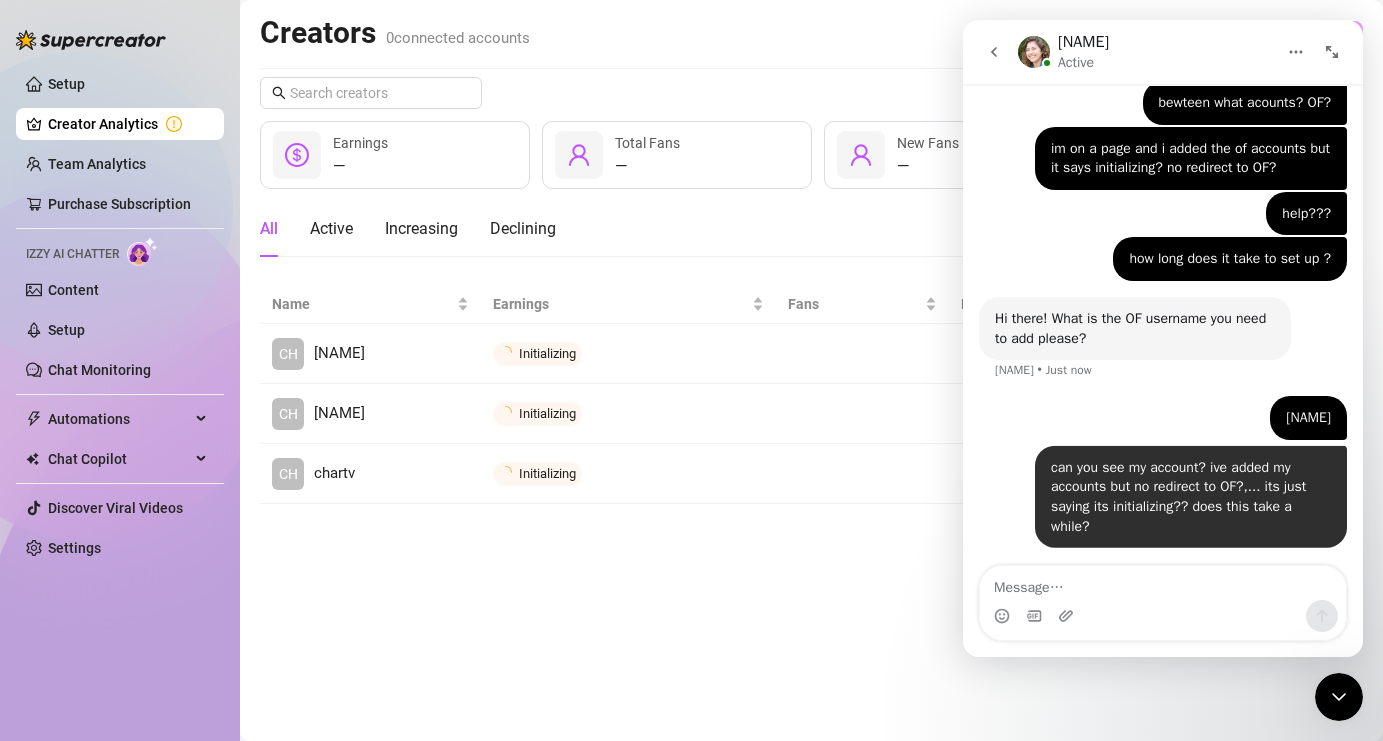 scroll, scrollTop: 1877, scrollLeft: 0, axis: vertical 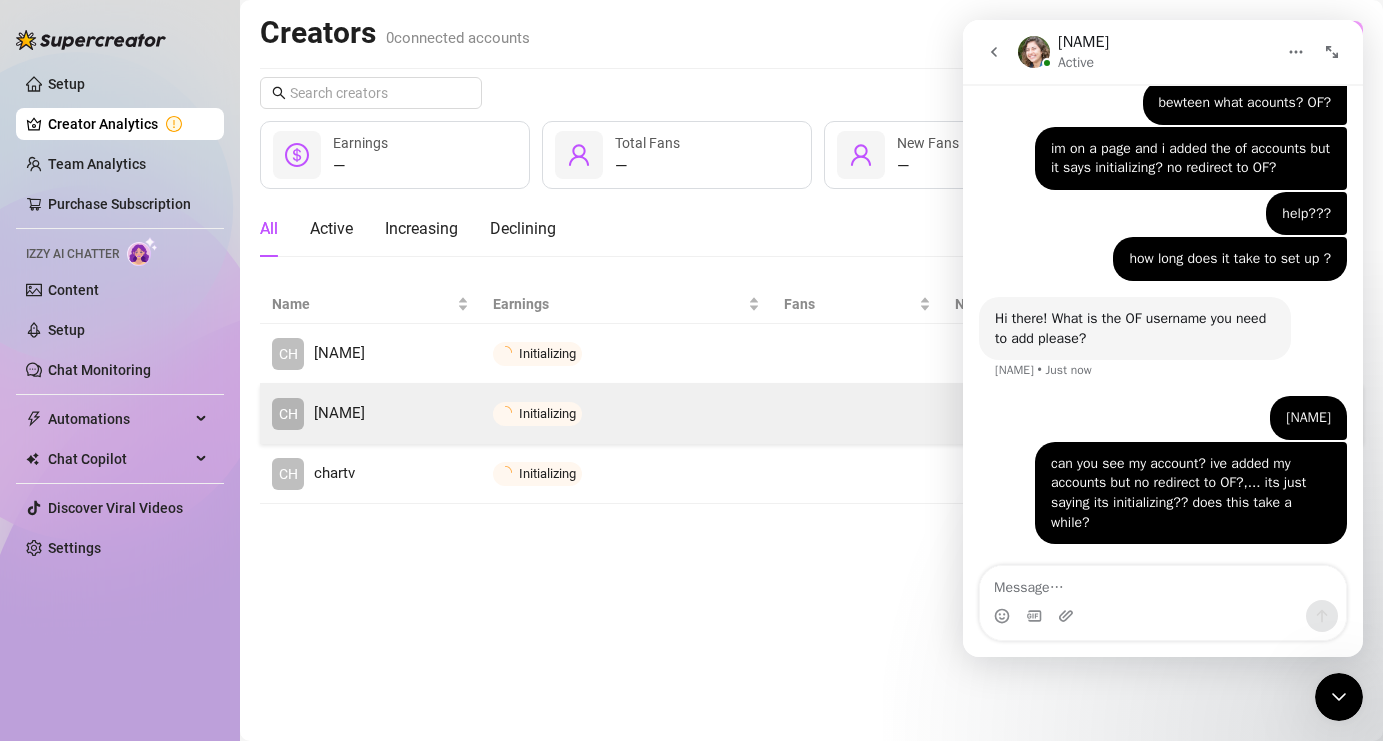 click on "Initializing" at bounding box center (537, 414) 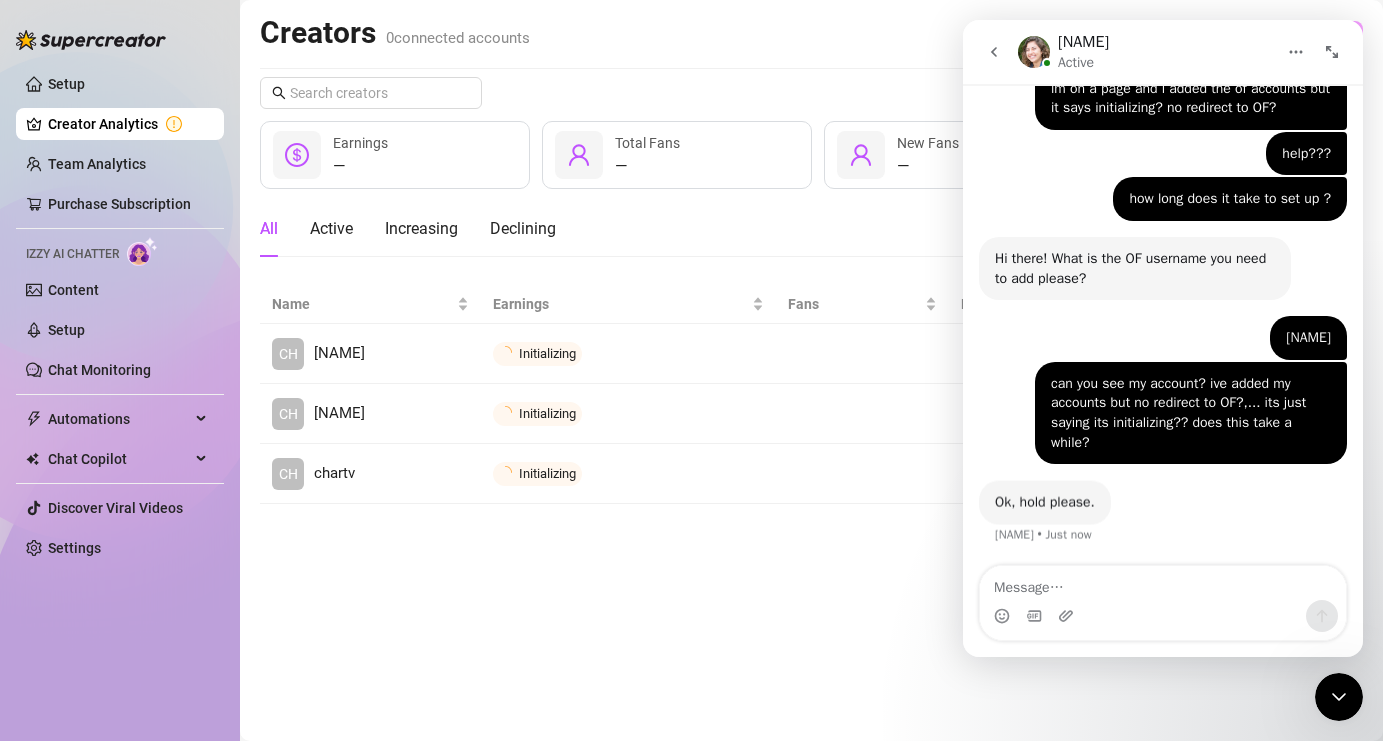 scroll, scrollTop: 1936, scrollLeft: 0, axis: vertical 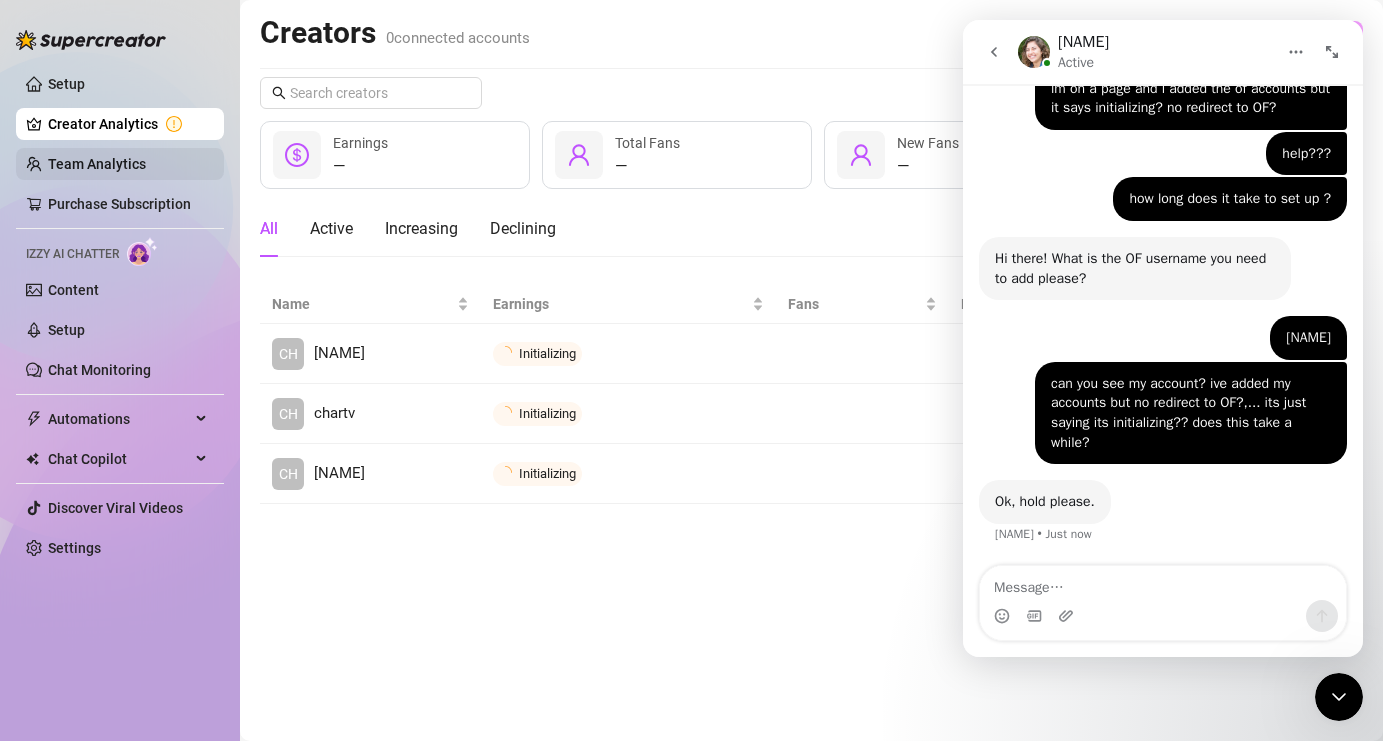 click on "Team Analytics" at bounding box center [97, 164] 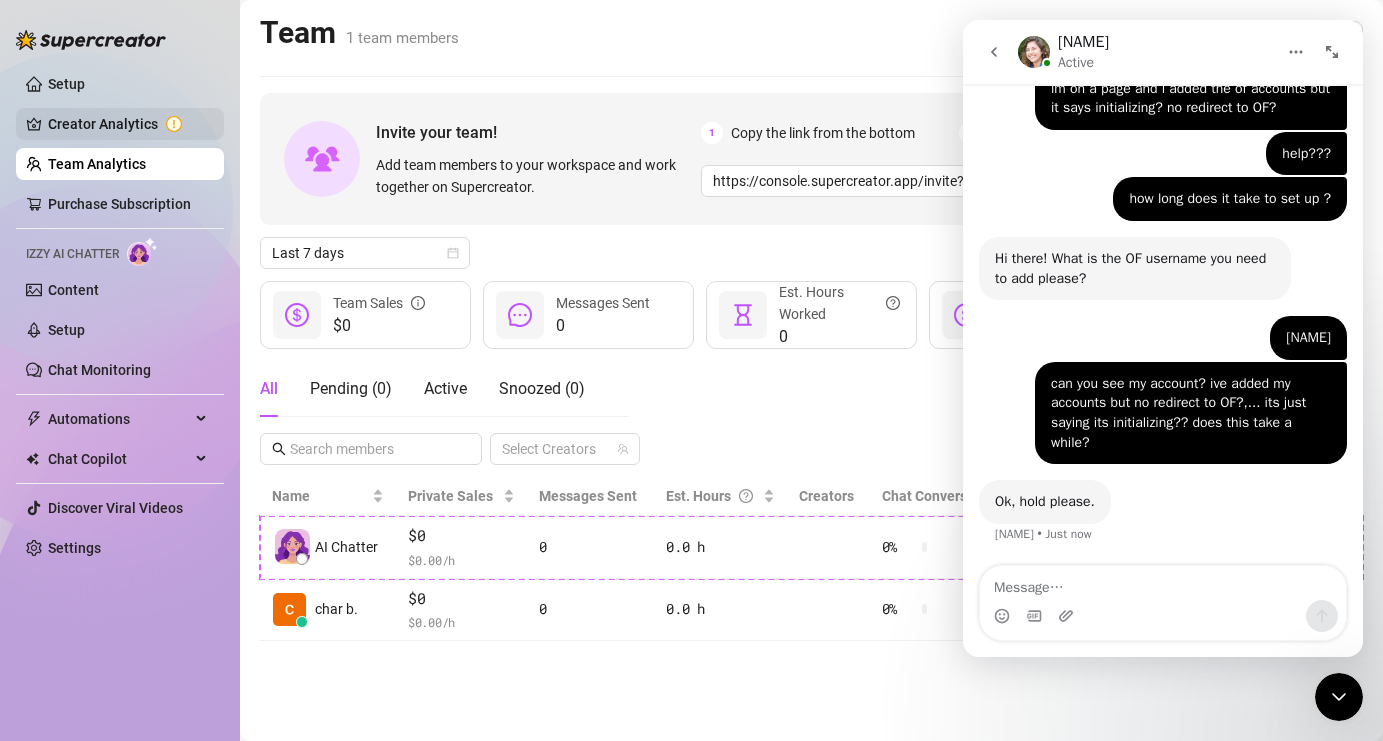 click on "Creator Analytics" at bounding box center (128, 124) 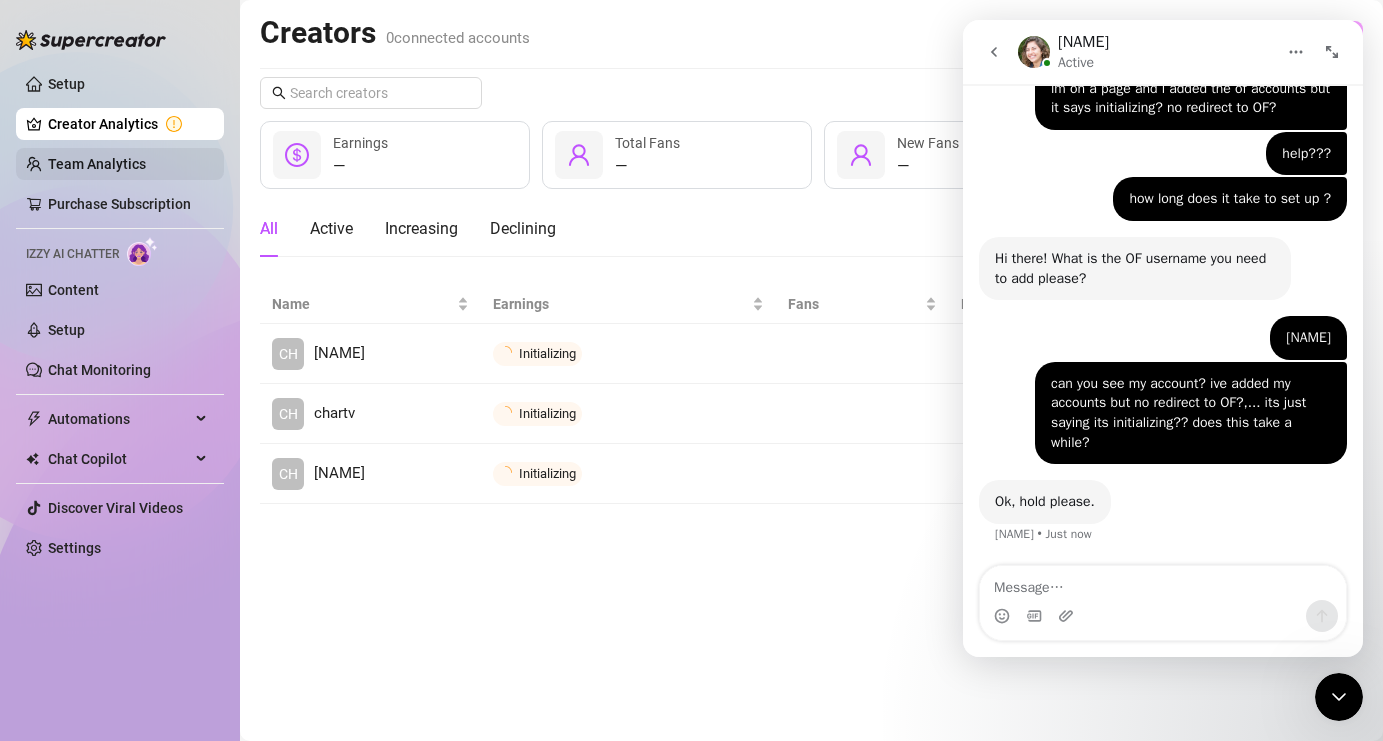 click on "Team Analytics" at bounding box center [97, 164] 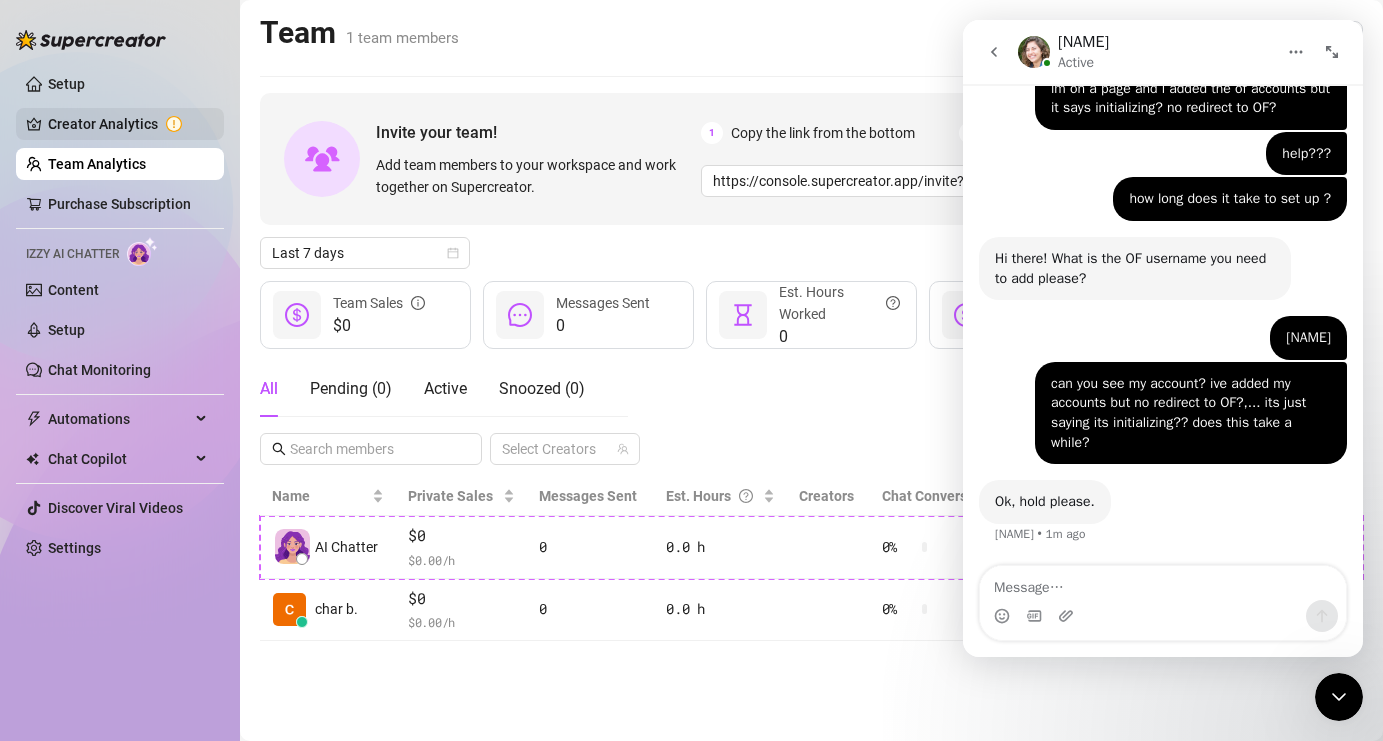 click on "Creator Analytics" at bounding box center [128, 124] 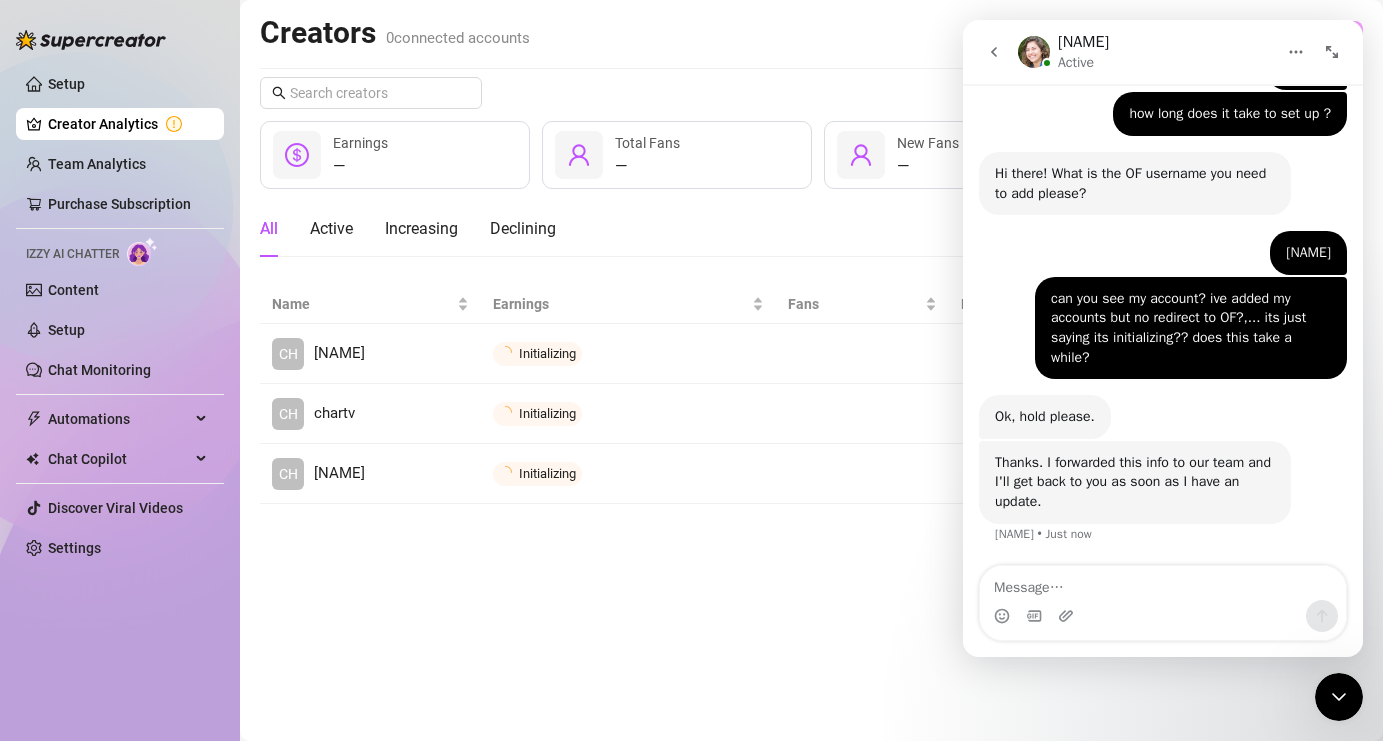 scroll, scrollTop: 2021, scrollLeft: 0, axis: vertical 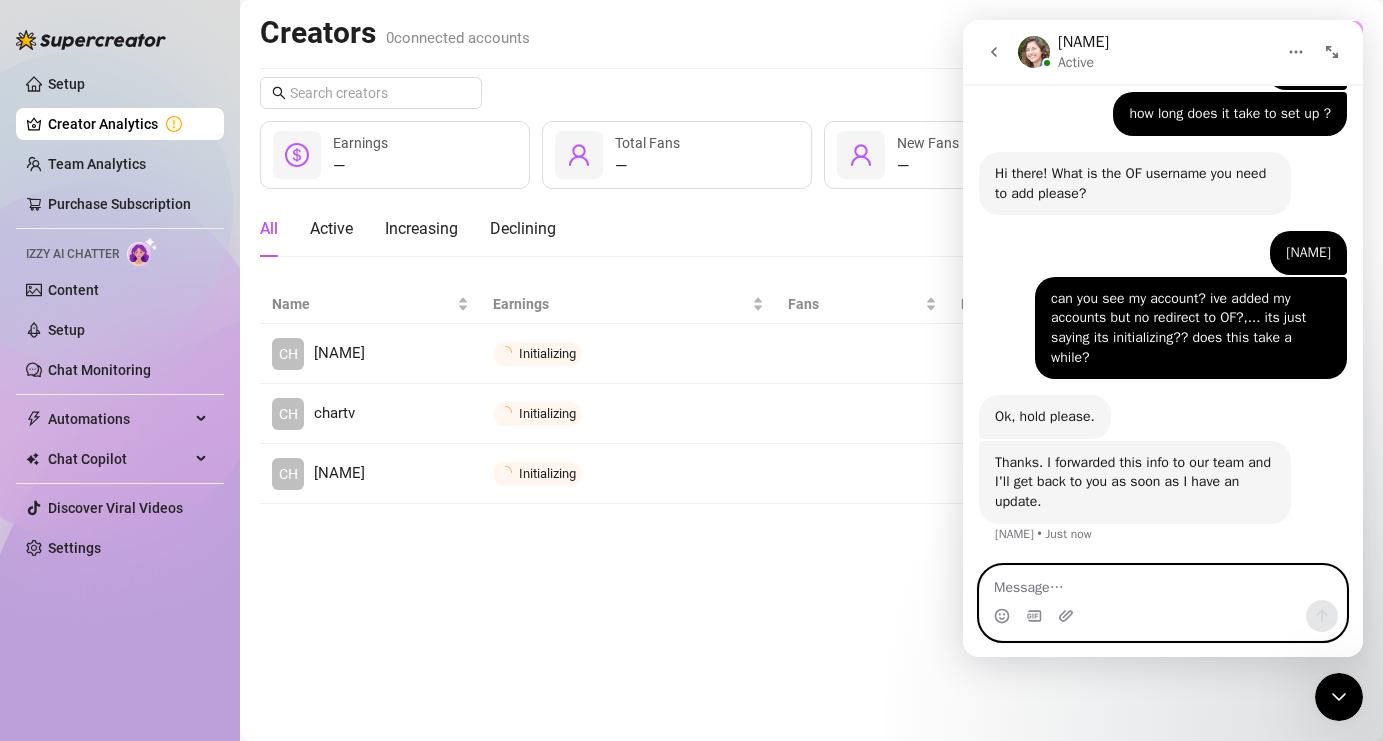 click at bounding box center [1163, 583] 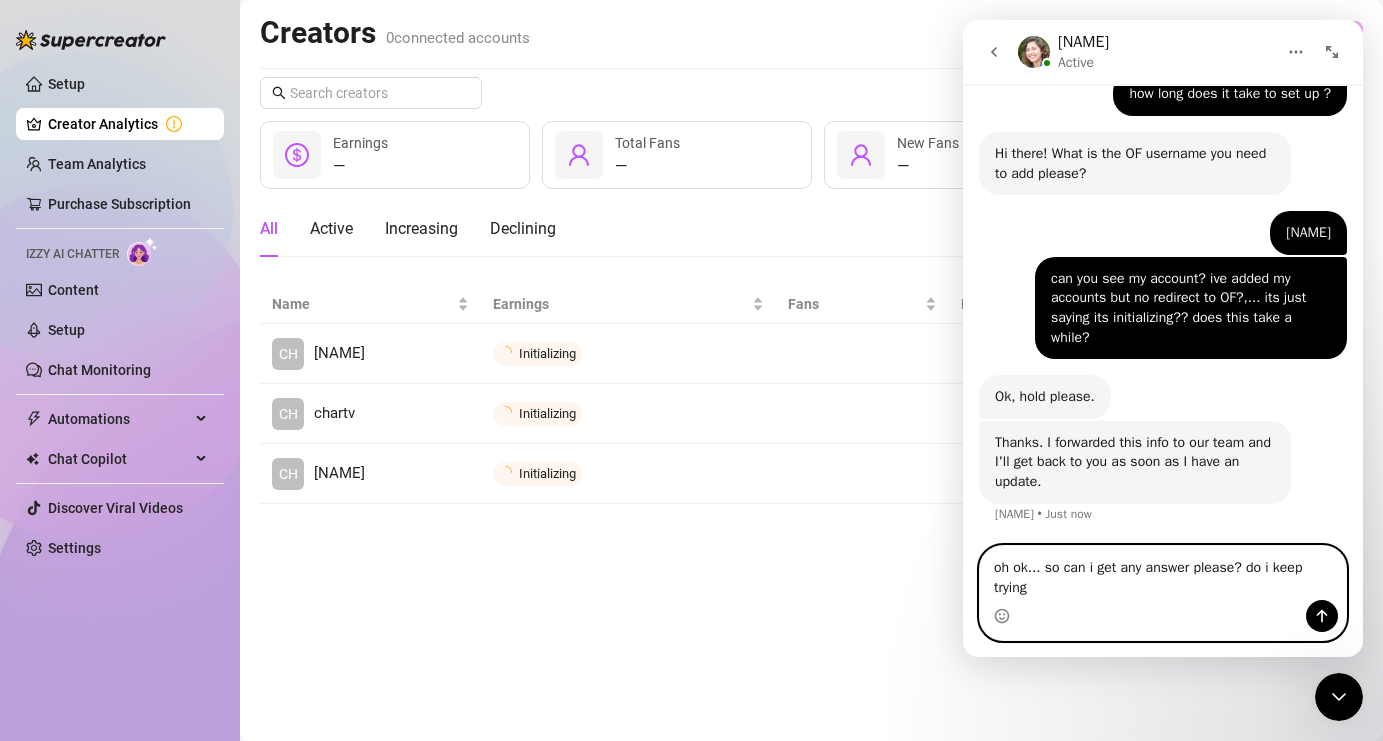 scroll, scrollTop: 2041, scrollLeft: 0, axis: vertical 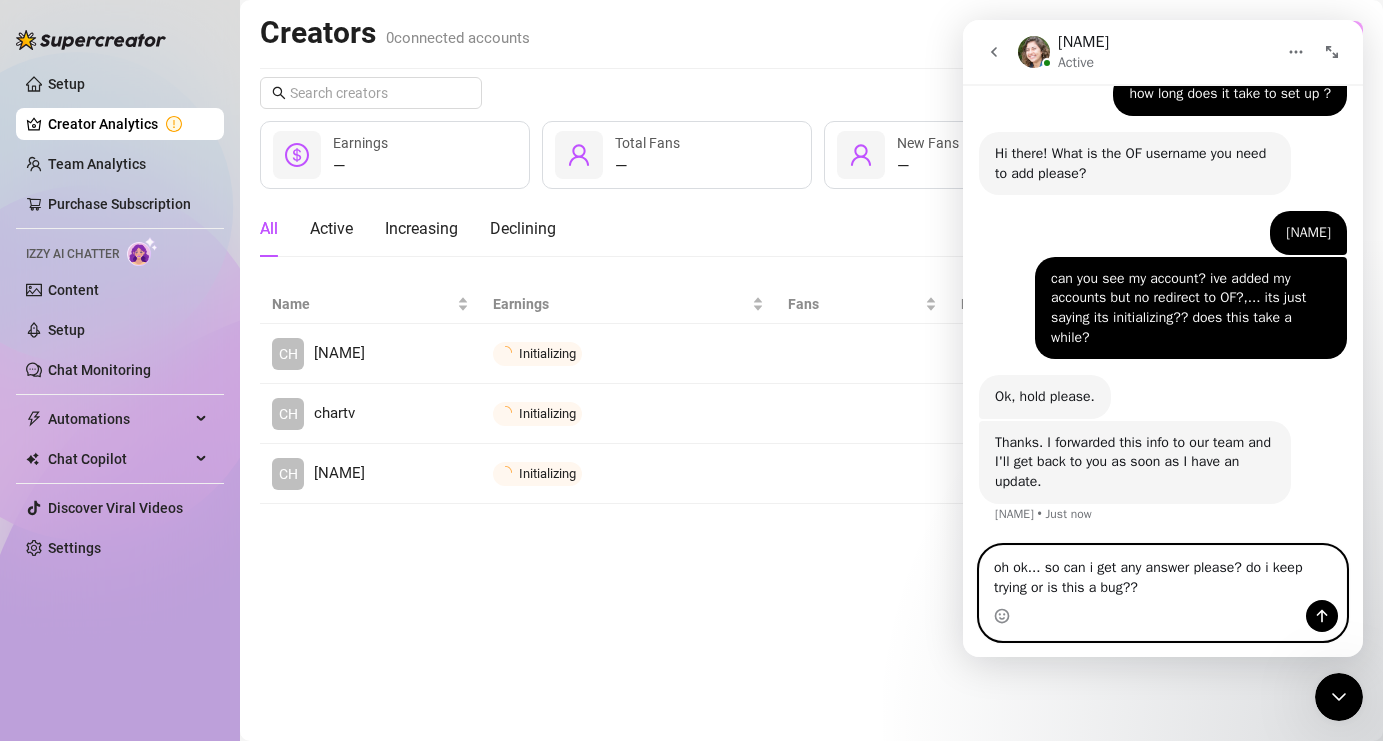 type on "oh ok... so can i get any answer please? do i keep trying or is this a bug???" 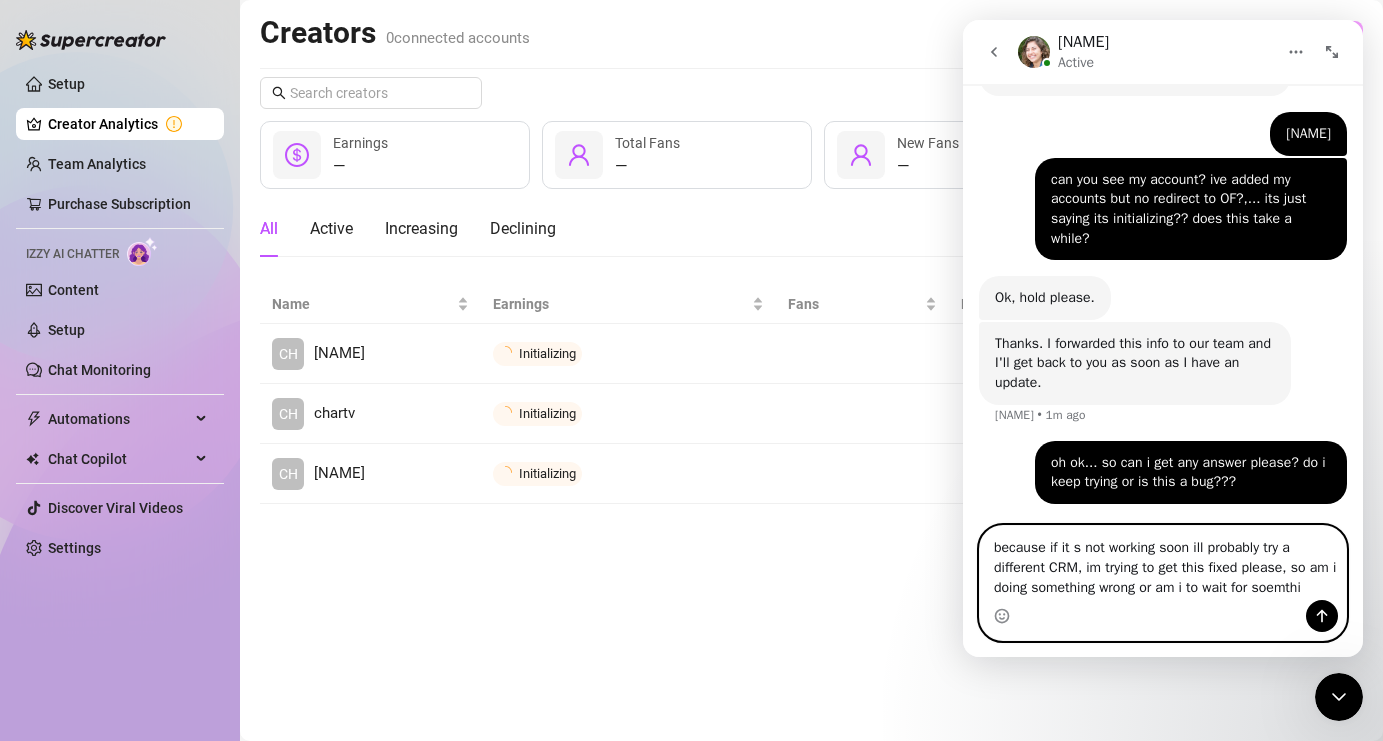 scroll, scrollTop: 2160, scrollLeft: 0, axis: vertical 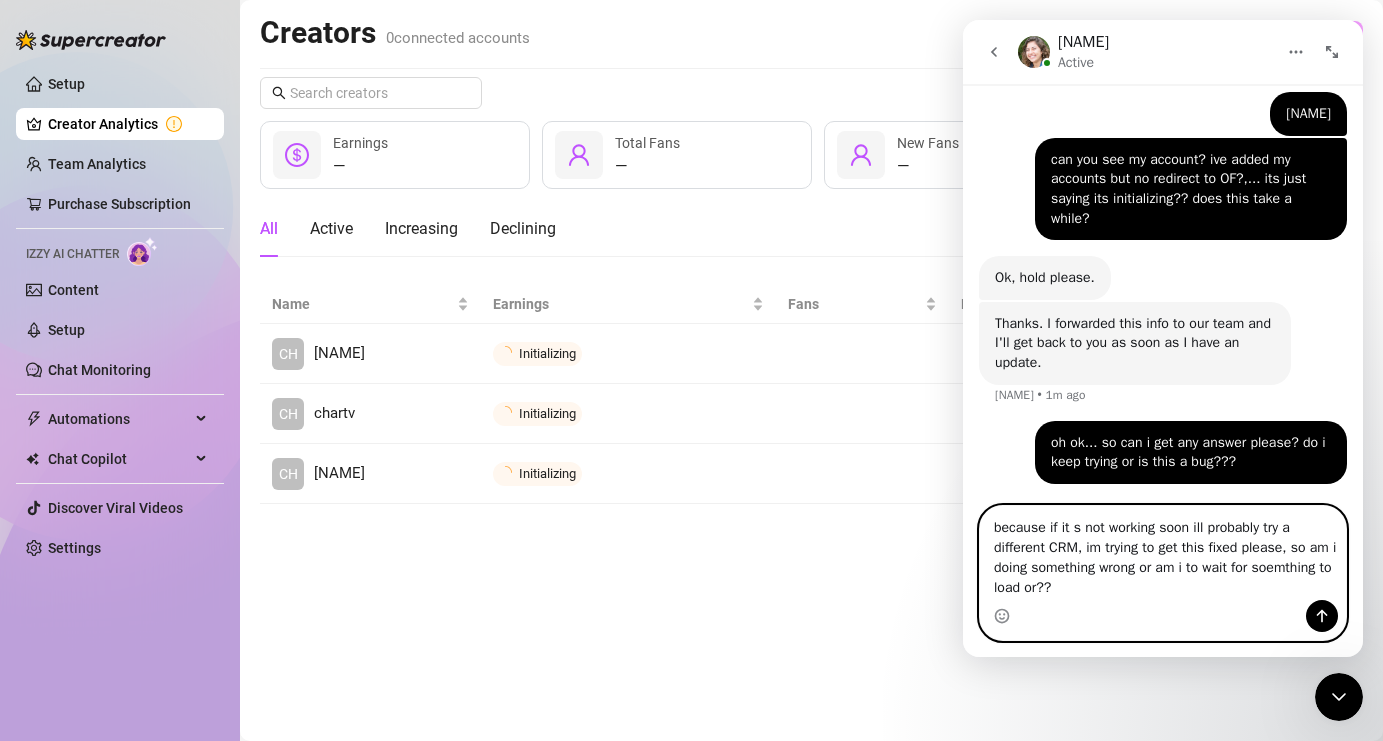 type on "because if it s not working soon ill probably try a different CRM, im trying to get this fixed please, so am i doing something wrong or am i to wait for soemthing to load or???" 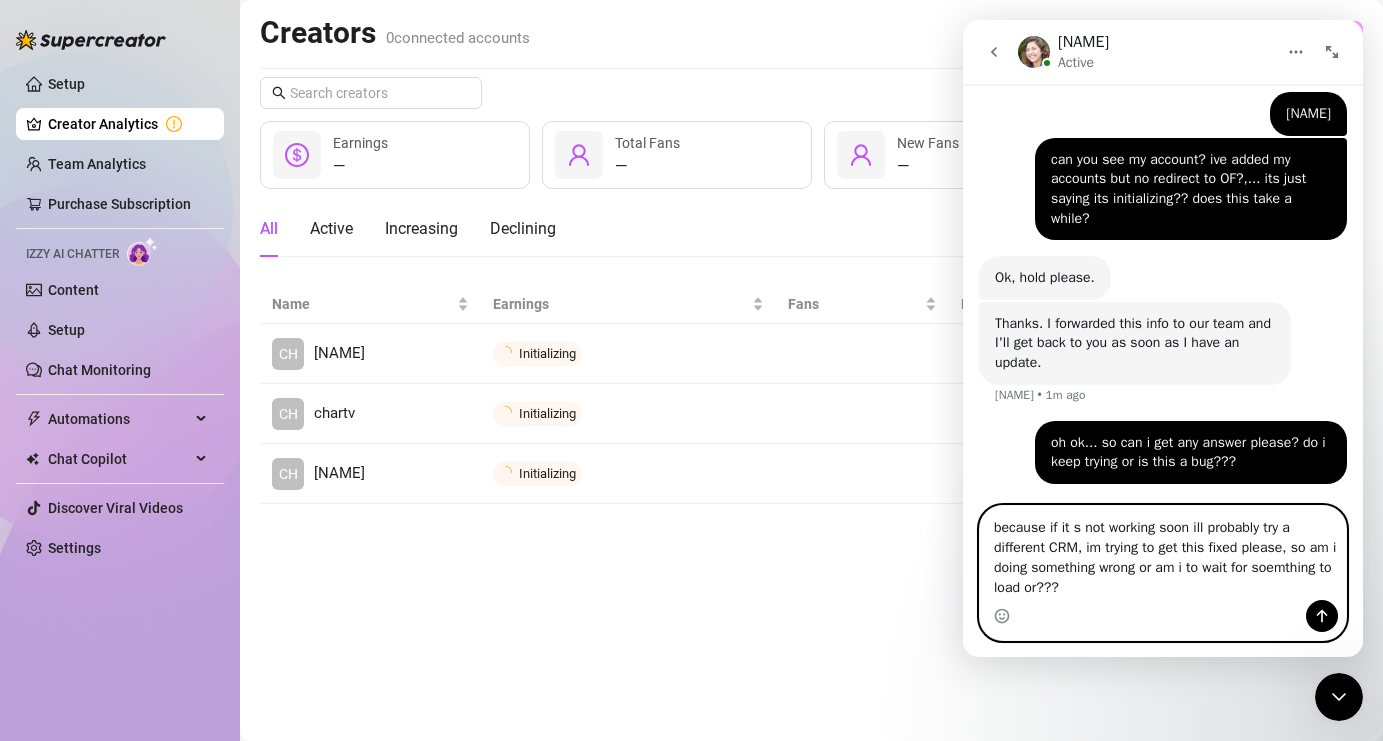 type 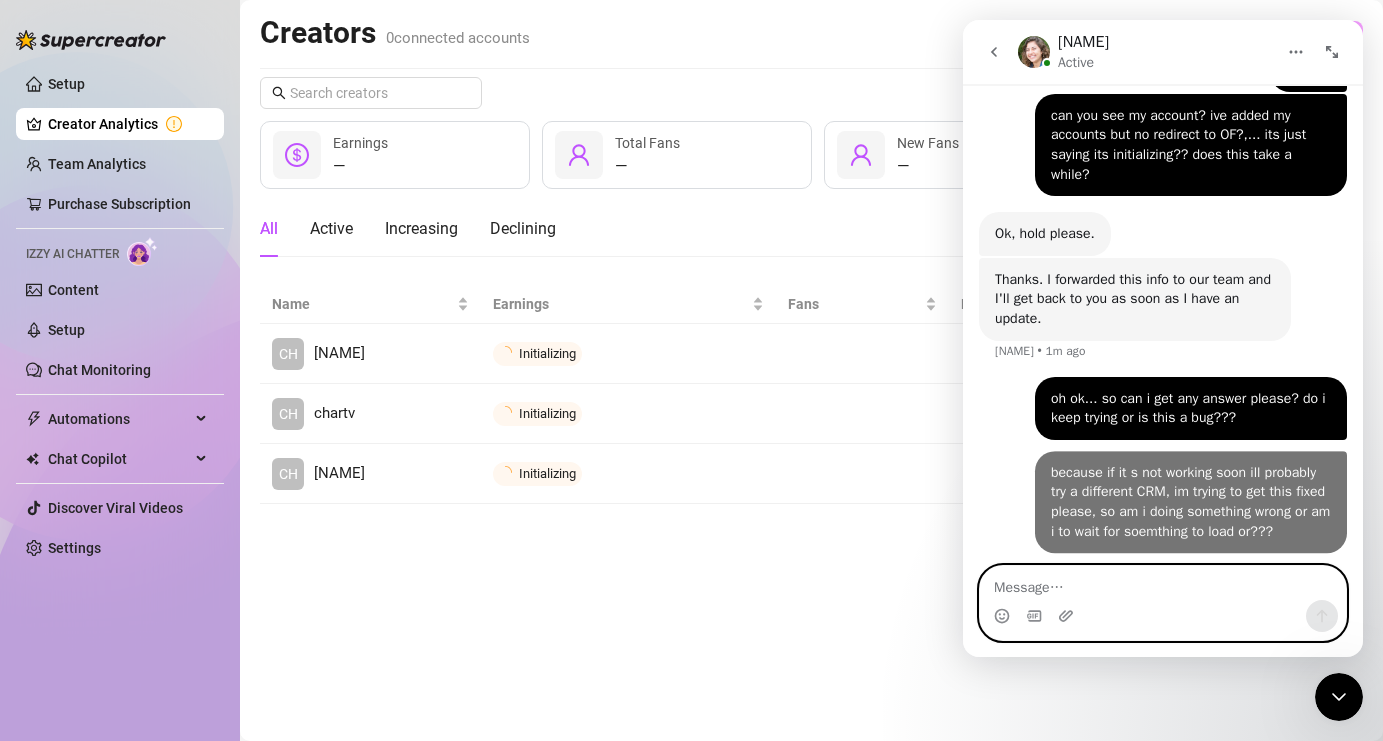 scroll, scrollTop: 2224, scrollLeft: 0, axis: vertical 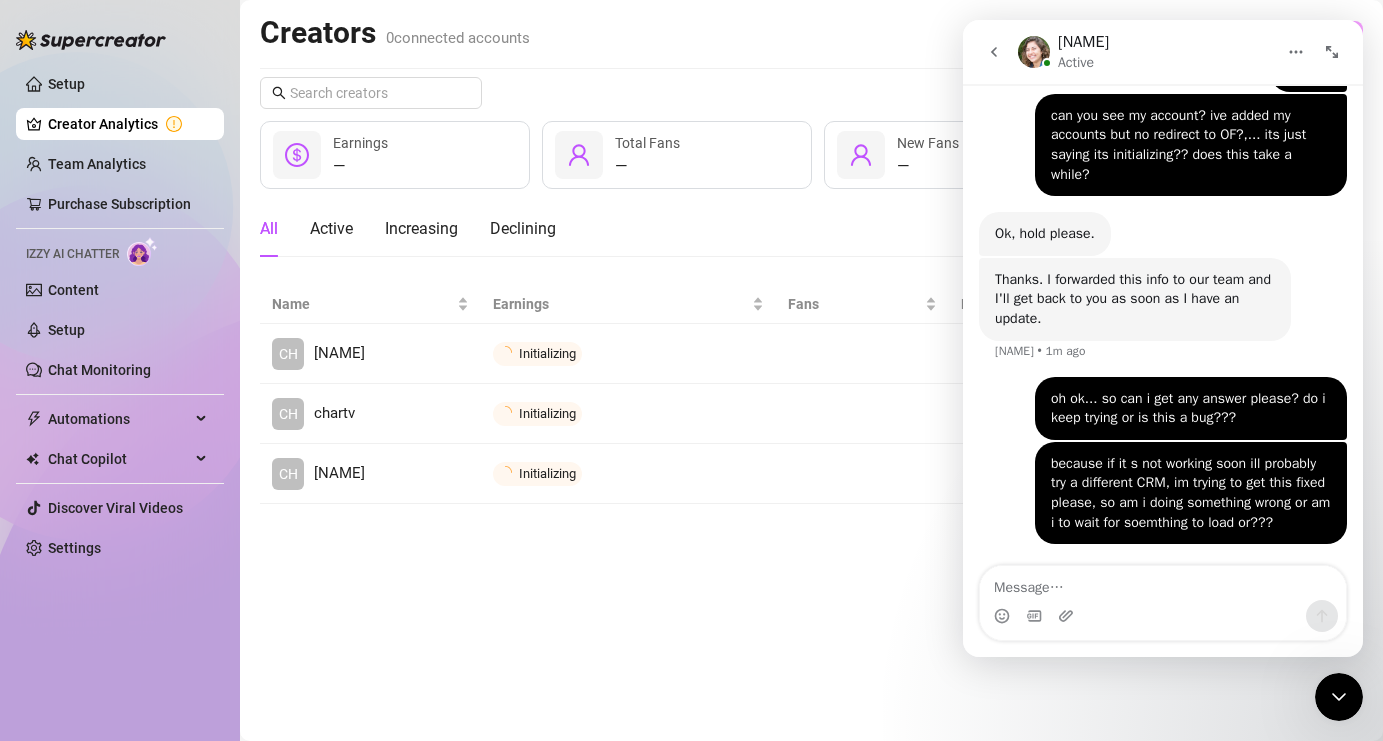 click 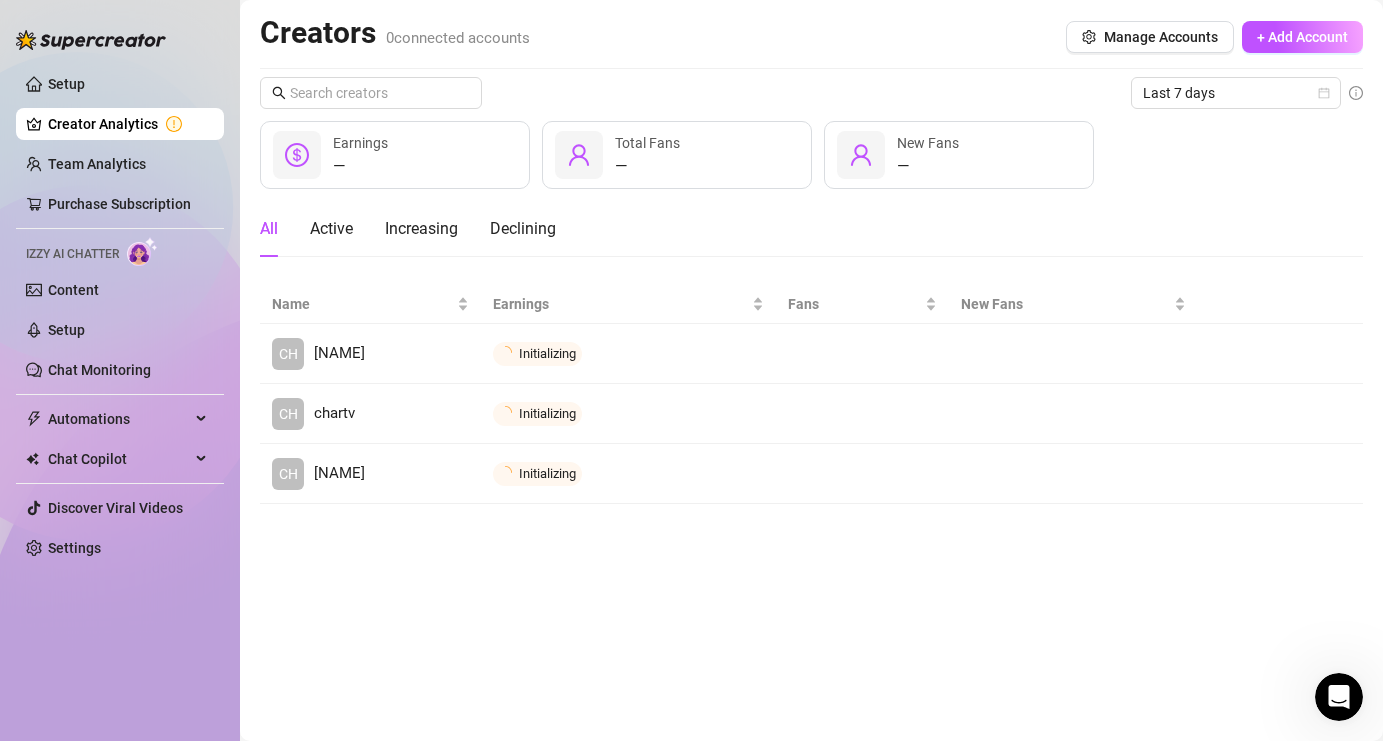 click on "Creators  0  connected accounts Manage Accounts + Add Account" at bounding box center (811, 37) 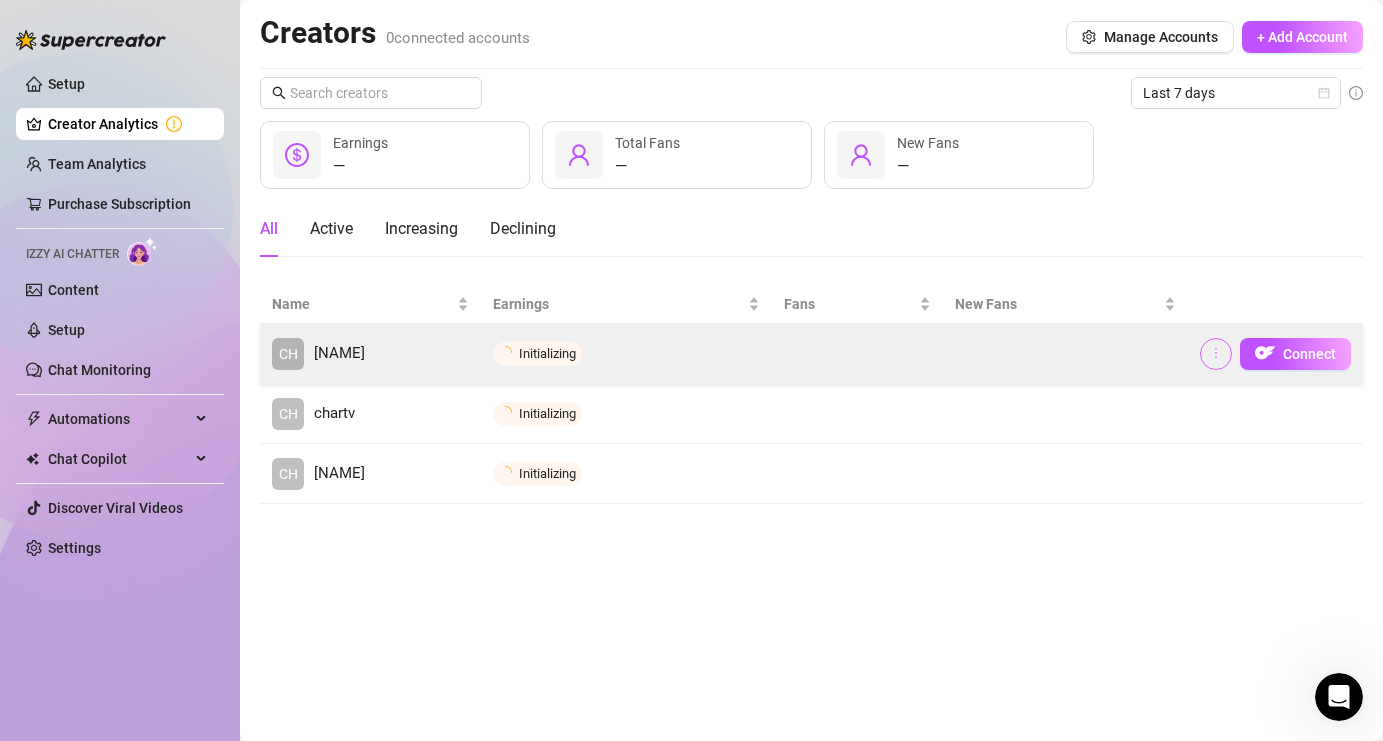 click 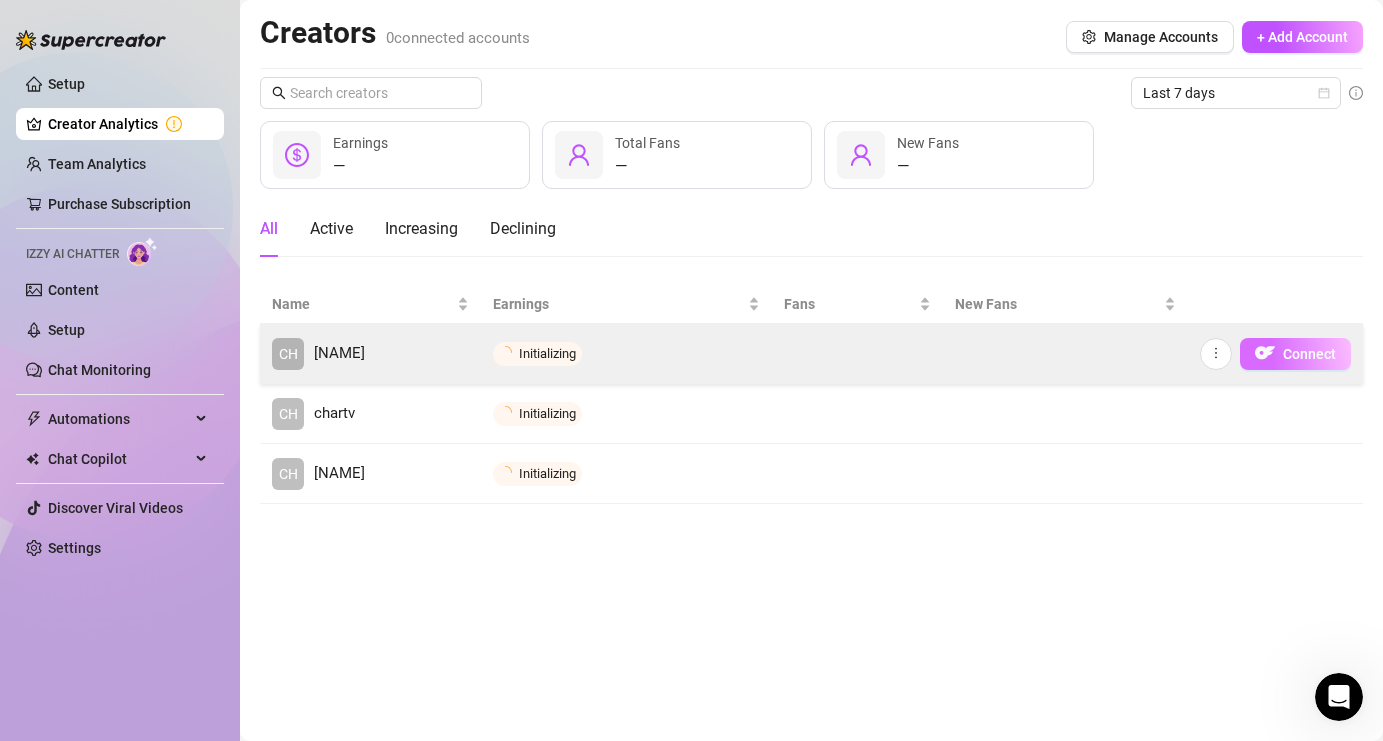 click on "Connect" at bounding box center (1309, 354) 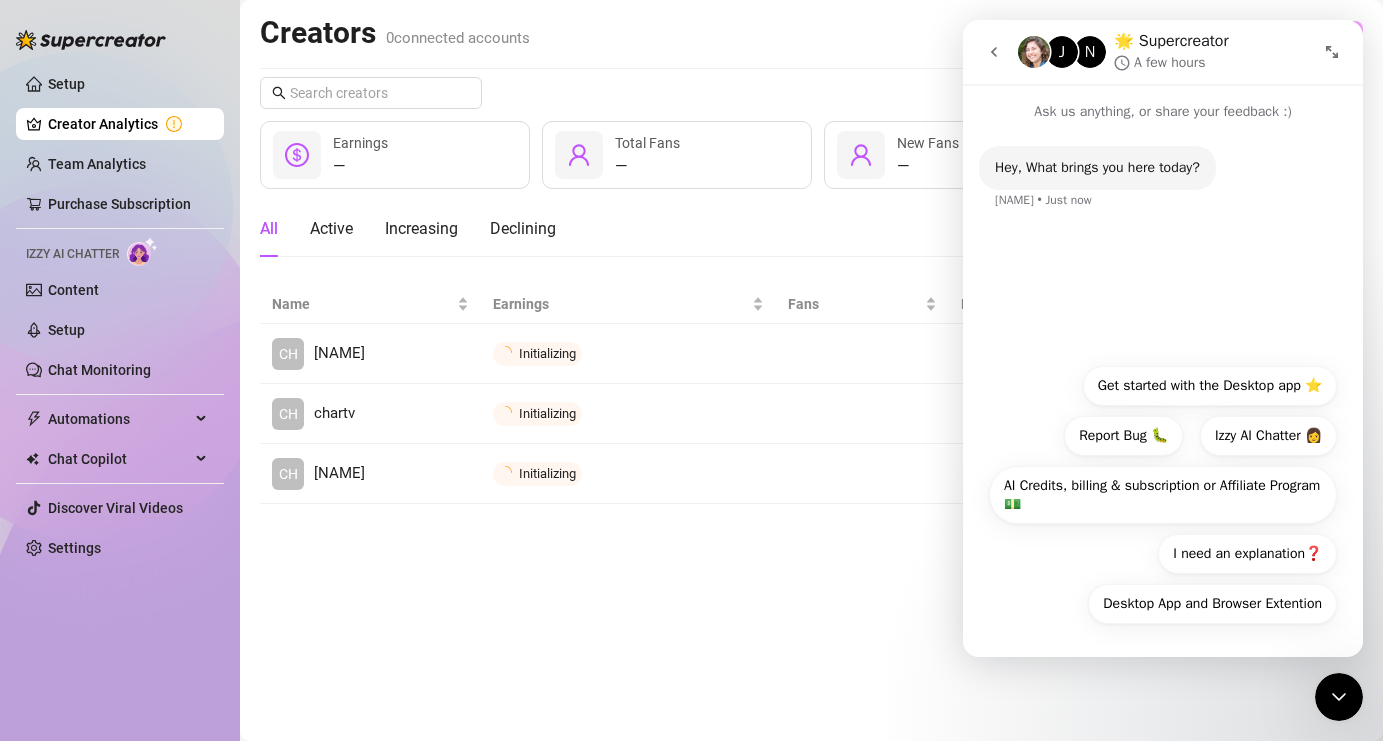 click 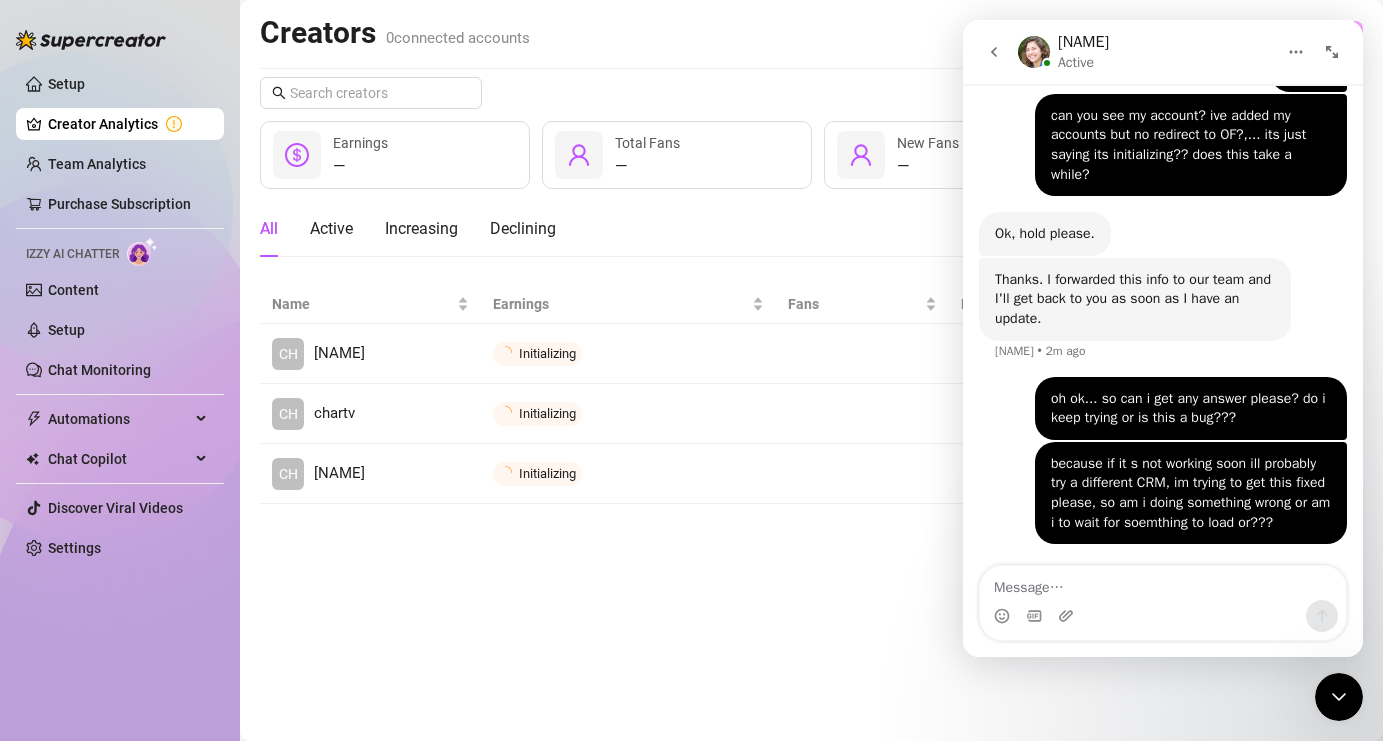 scroll, scrollTop: 2224, scrollLeft: 0, axis: vertical 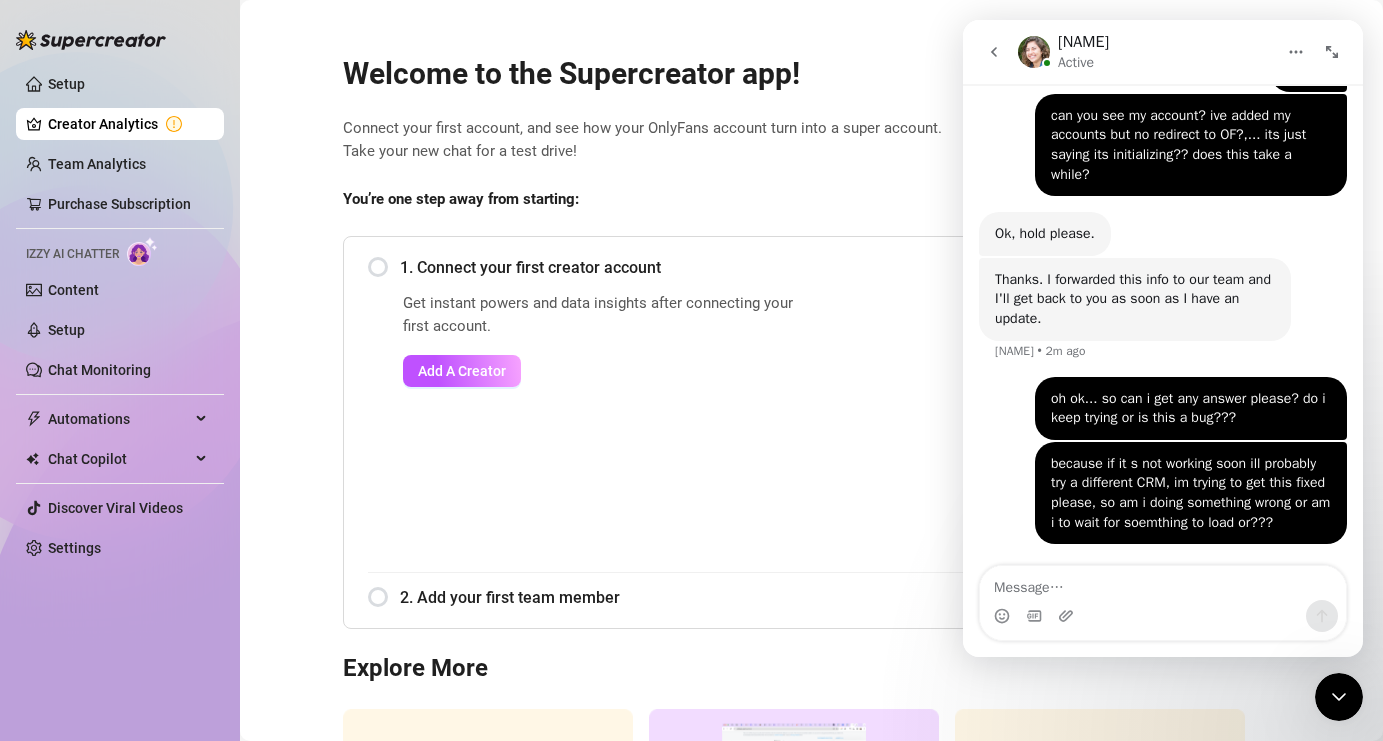click at bounding box center [994, 52] 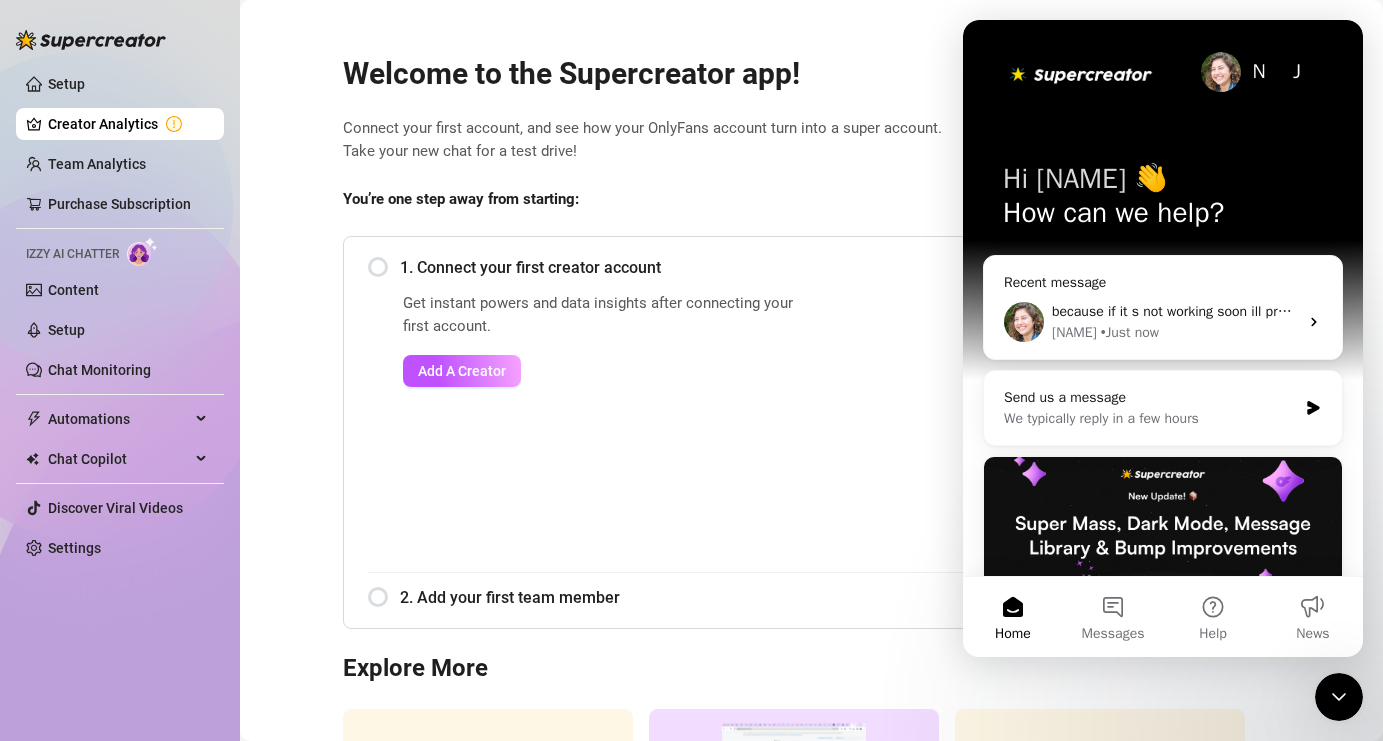scroll, scrollTop: 0, scrollLeft: 0, axis: both 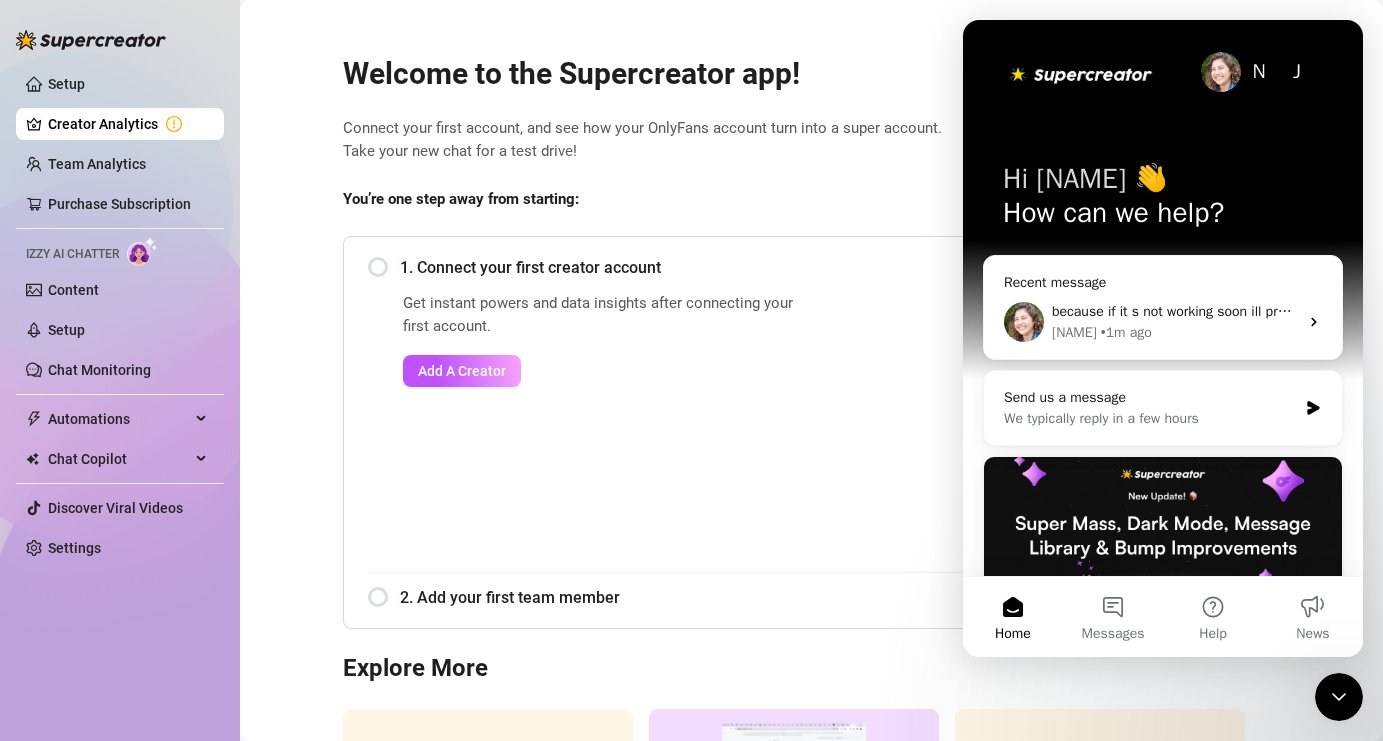 click on "Welcome to the Supercreator app! Connect your first account, and see how your OnlyFans account turn into a super account. Take your new chat for a test drive! You’re one step away from starting: 1. Connect your first creator account Get instant powers and data insights after connecting your first account. Add A Creator 2. Add your first team member Explore More Book a free consulting call Discover Supercreator and its benefits for OnlyFans creators Watch Demo Discover Supercreator and its benefits for OnlyFans agencies. Contact Support We’re here for everything you need. Feel free to reach out!" at bounding box center [812, 475] 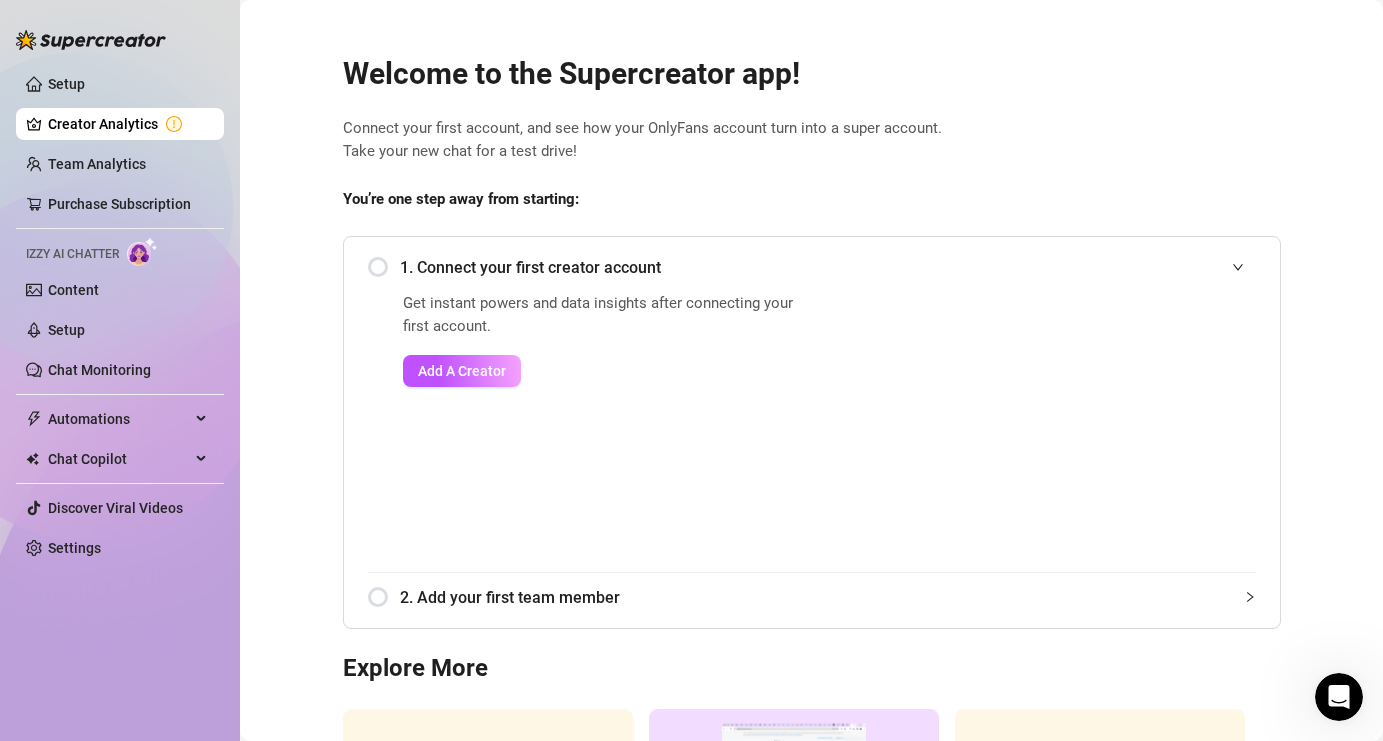 click on "Connect your first account, and see how your OnlyFans account turn into a super account. Take your new chat for a test drive!" at bounding box center [812, 140] 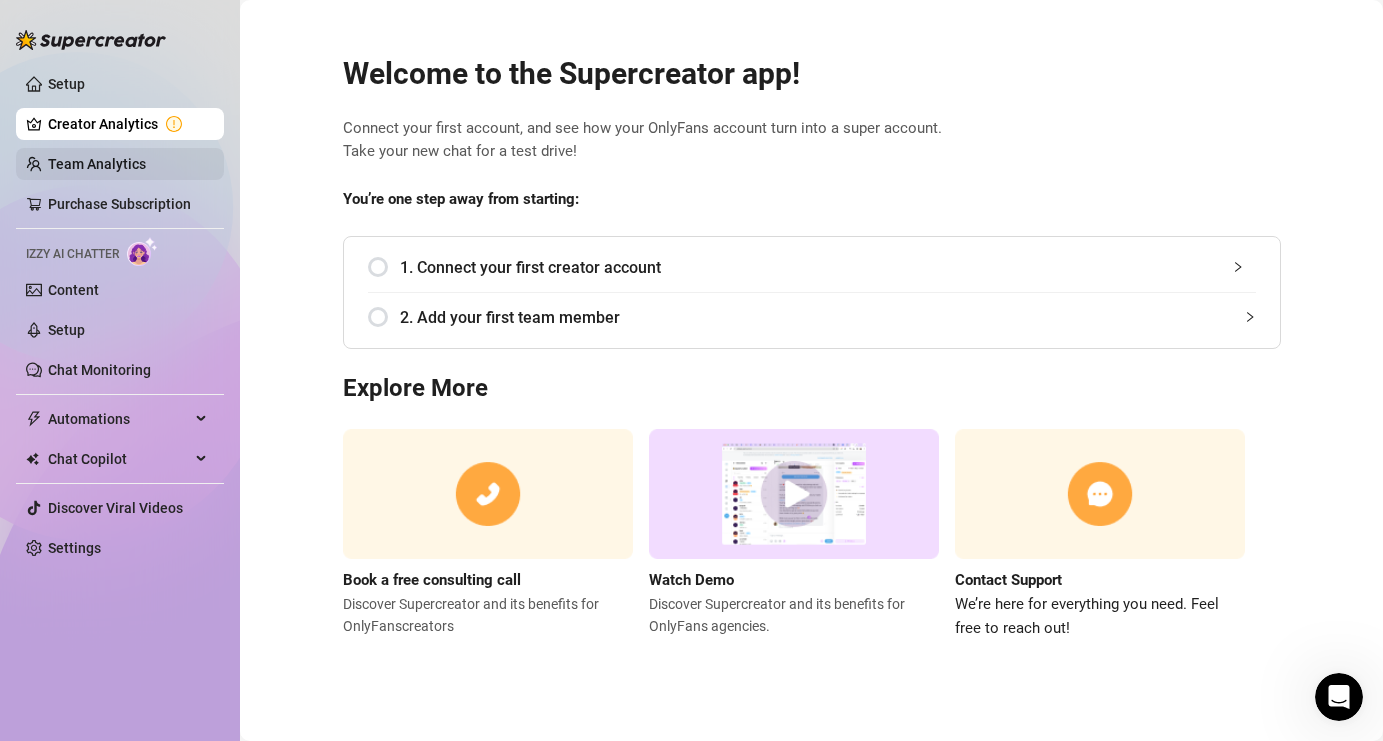 click on "Team Analytics" at bounding box center [97, 164] 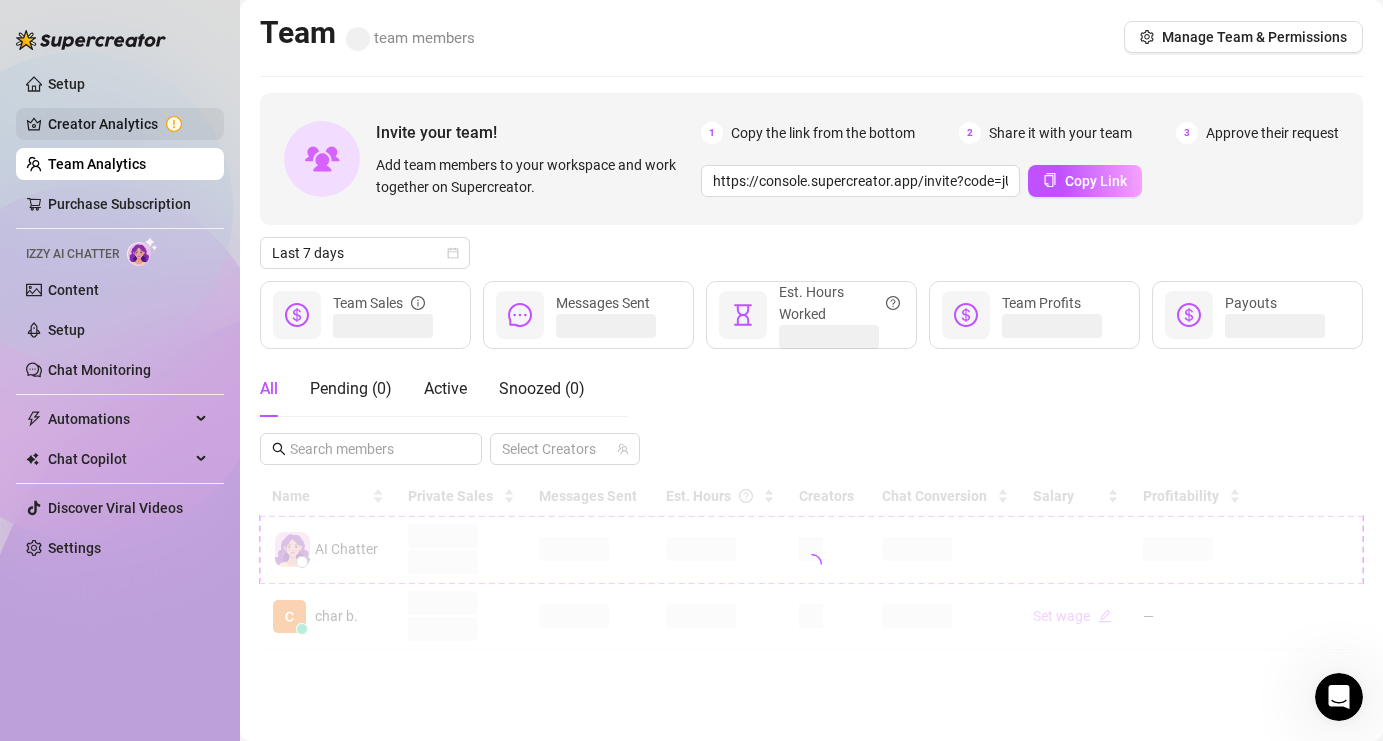 click on "Creator Analytics" at bounding box center [128, 124] 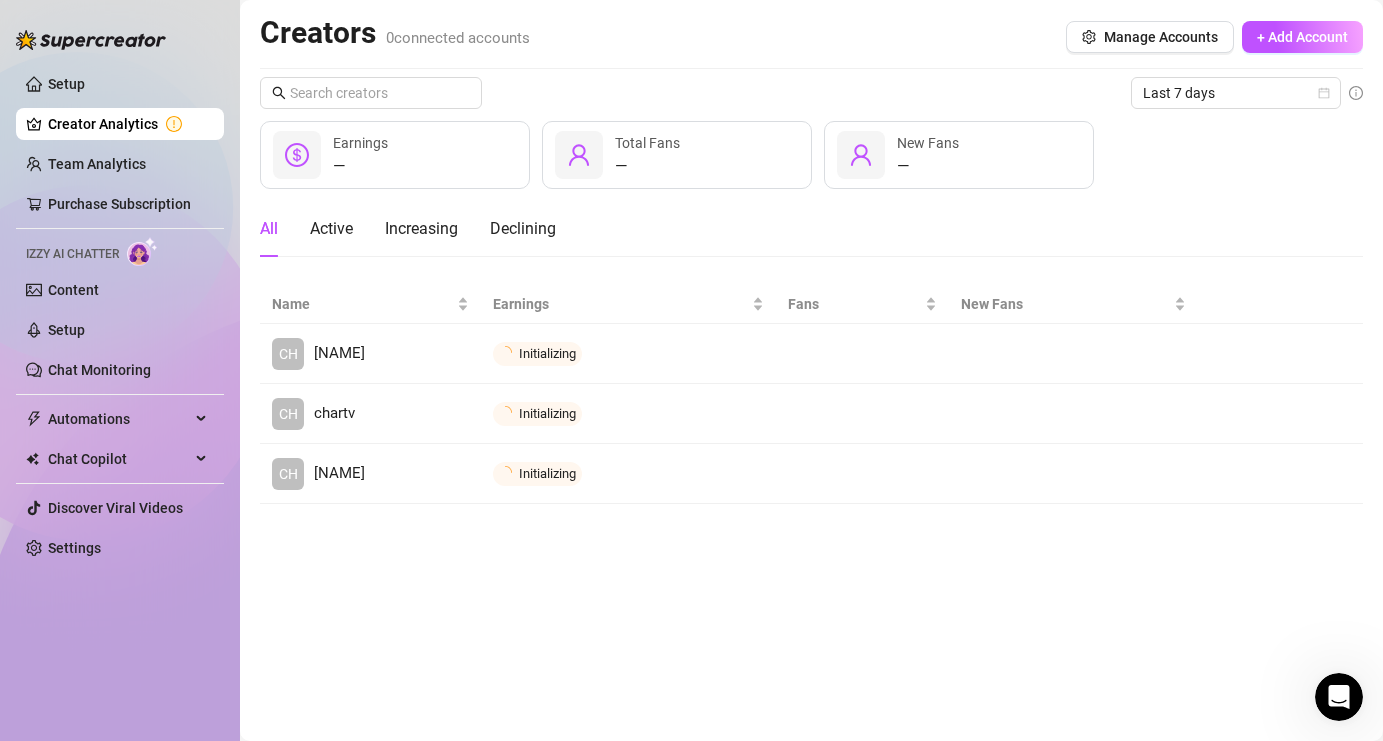 click 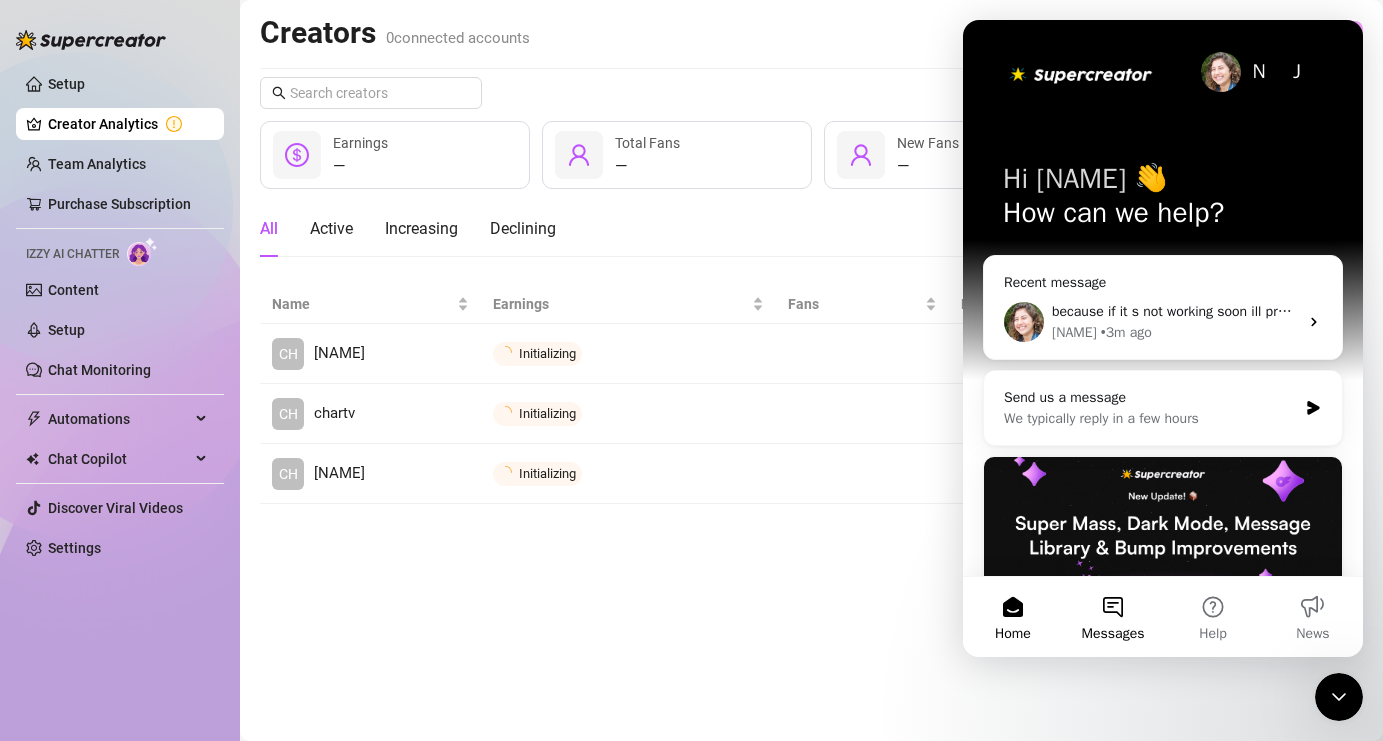 click on "Messages" at bounding box center [1113, 617] 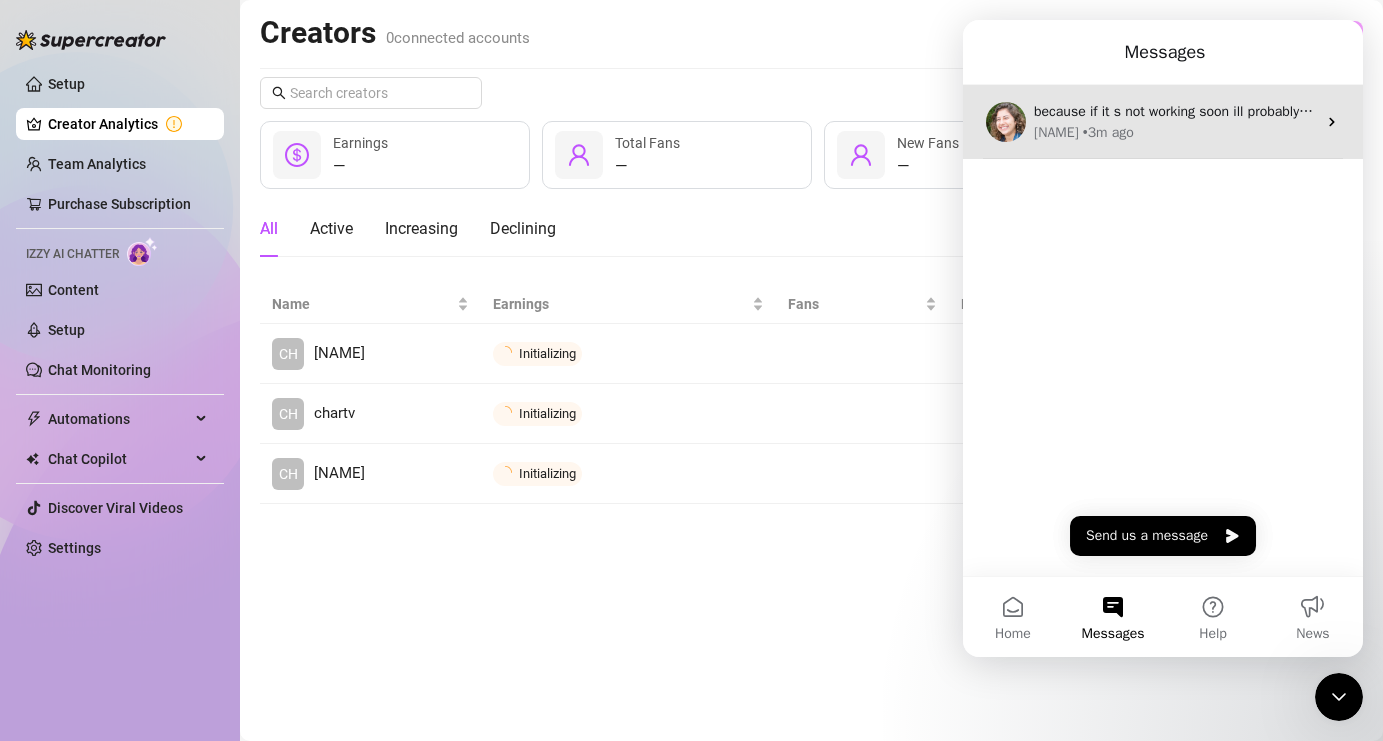 click on "[NAME] • 3m ago" at bounding box center (1175, 132) 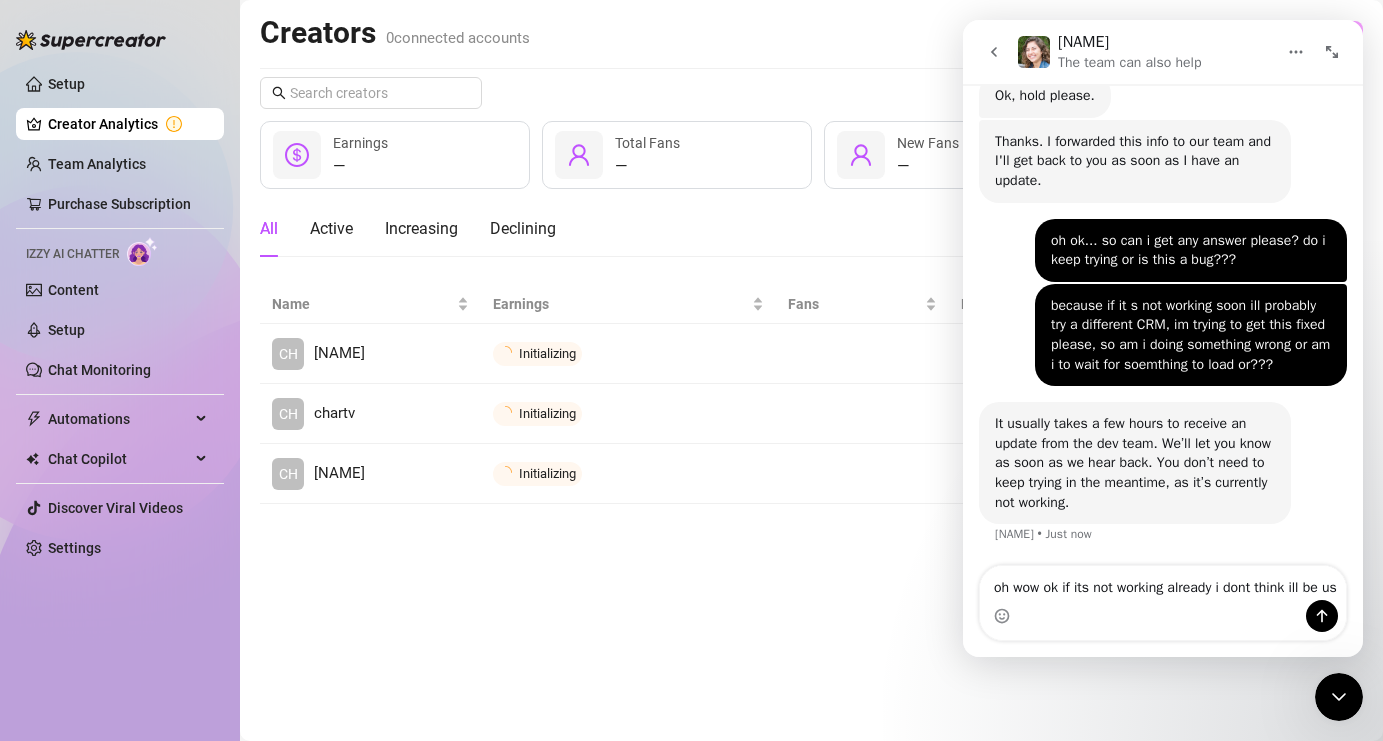 scroll, scrollTop: 2382, scrollLeft: 0, axis: vertical 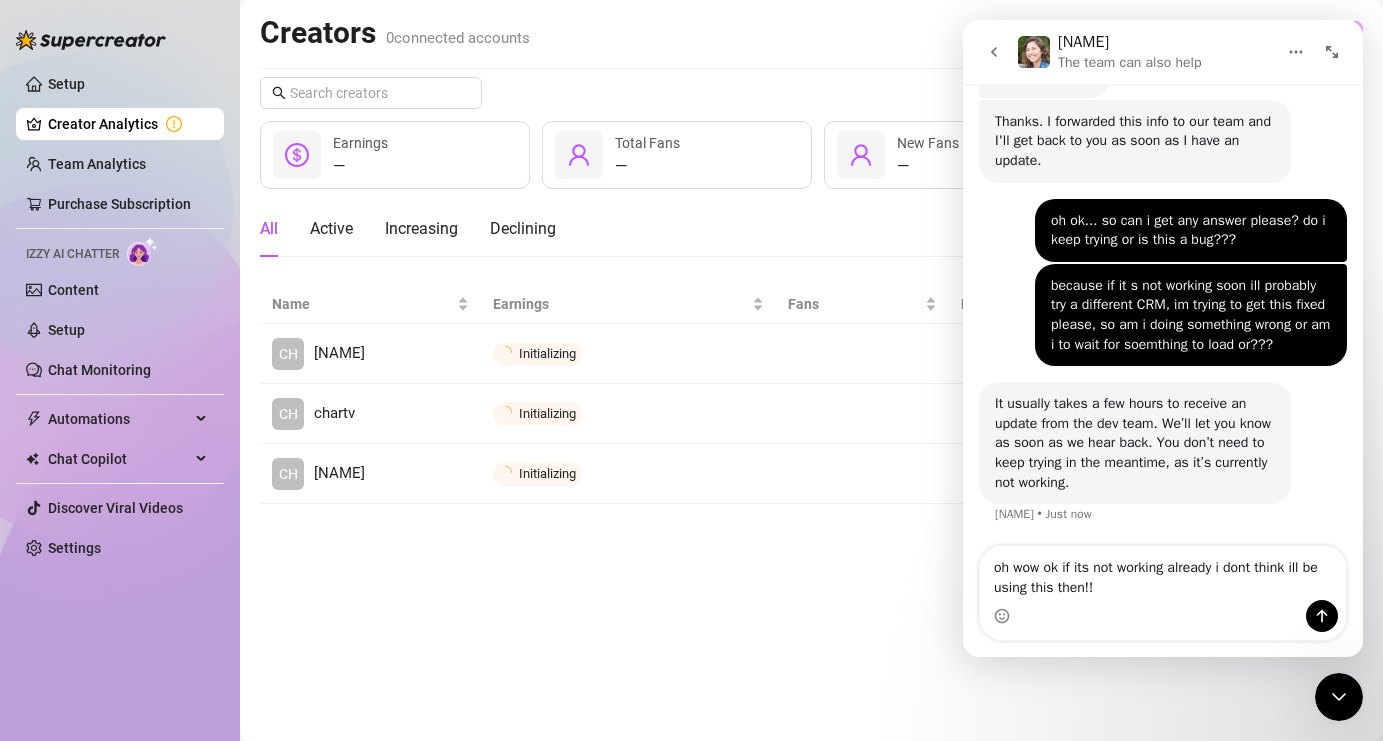 type on "oh wow ok if its not working already i dont think ill be using this then!!" 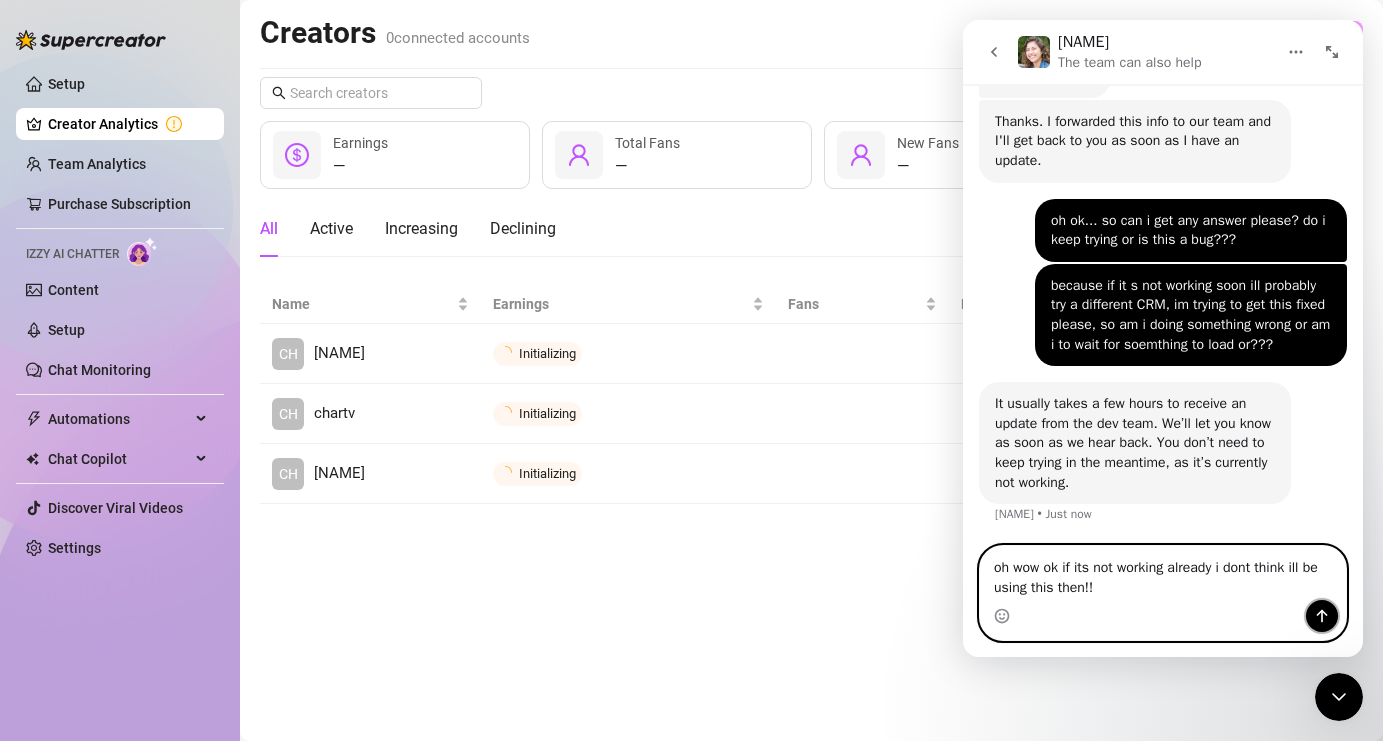 click 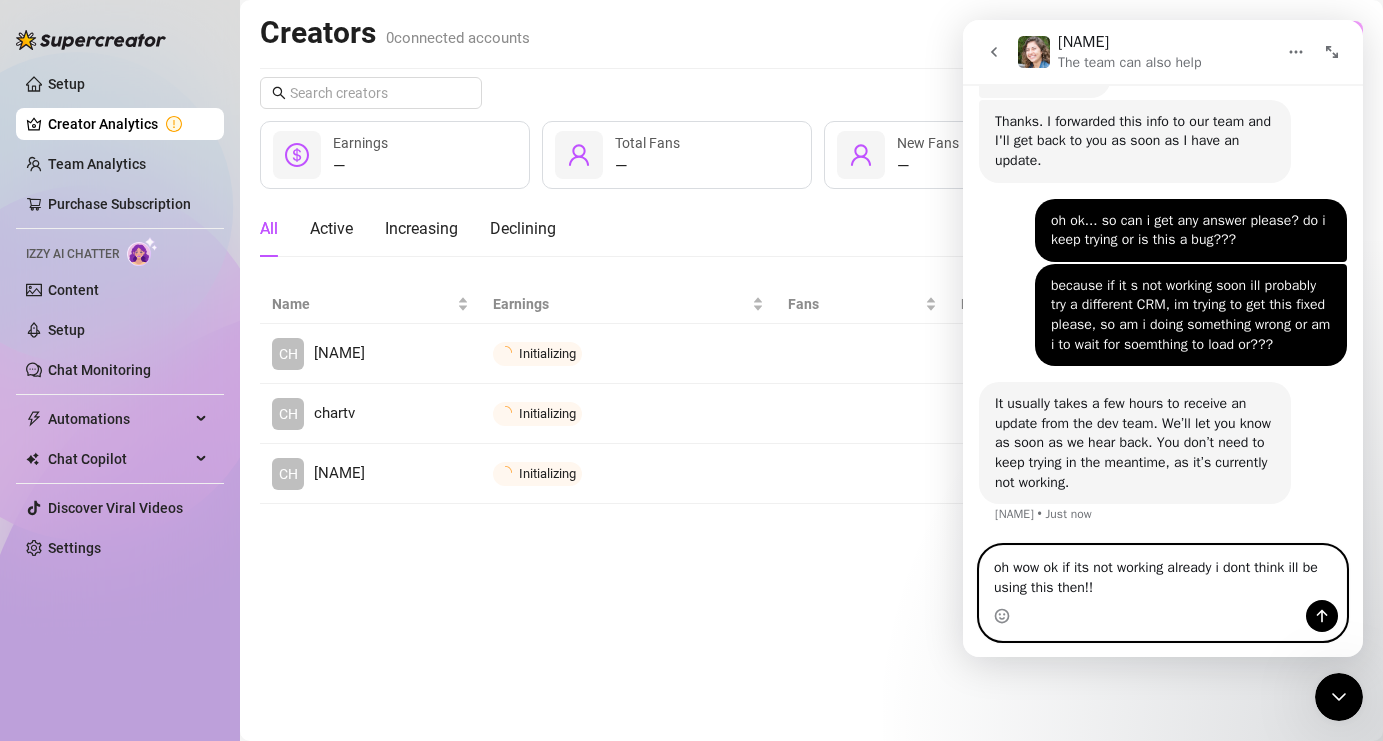 type 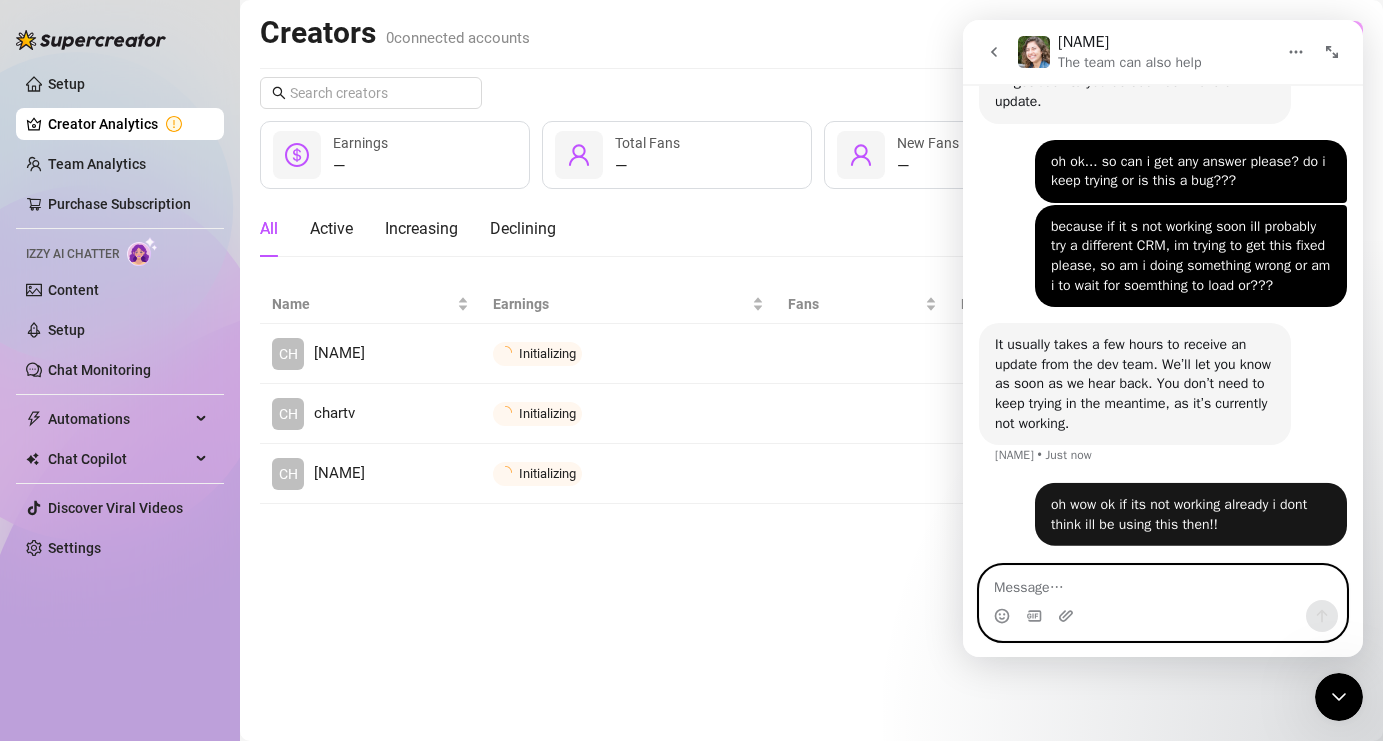 scroll, scrollTop: 2441, scrollLeft: 0, axis: vertical 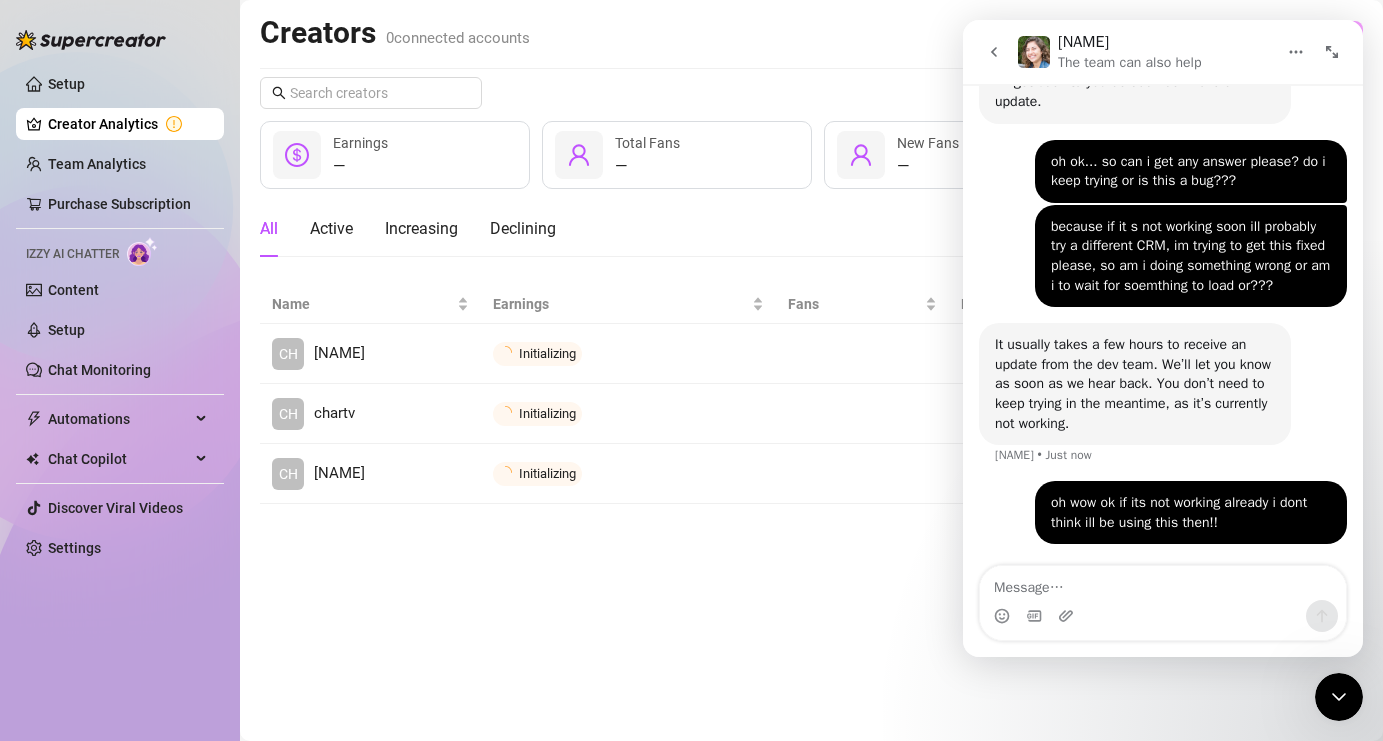 click 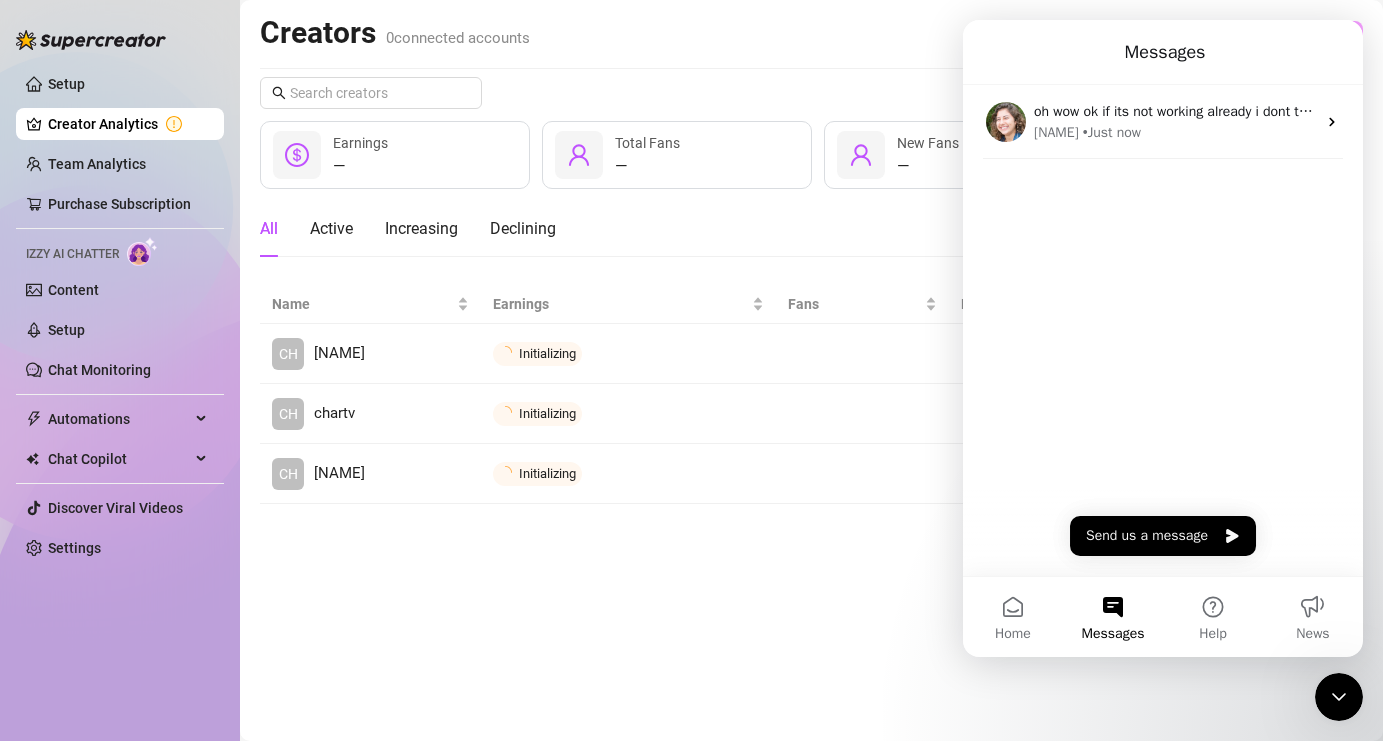 scroll, scrollTop: 0, scrollLeft: 0, axis: both 